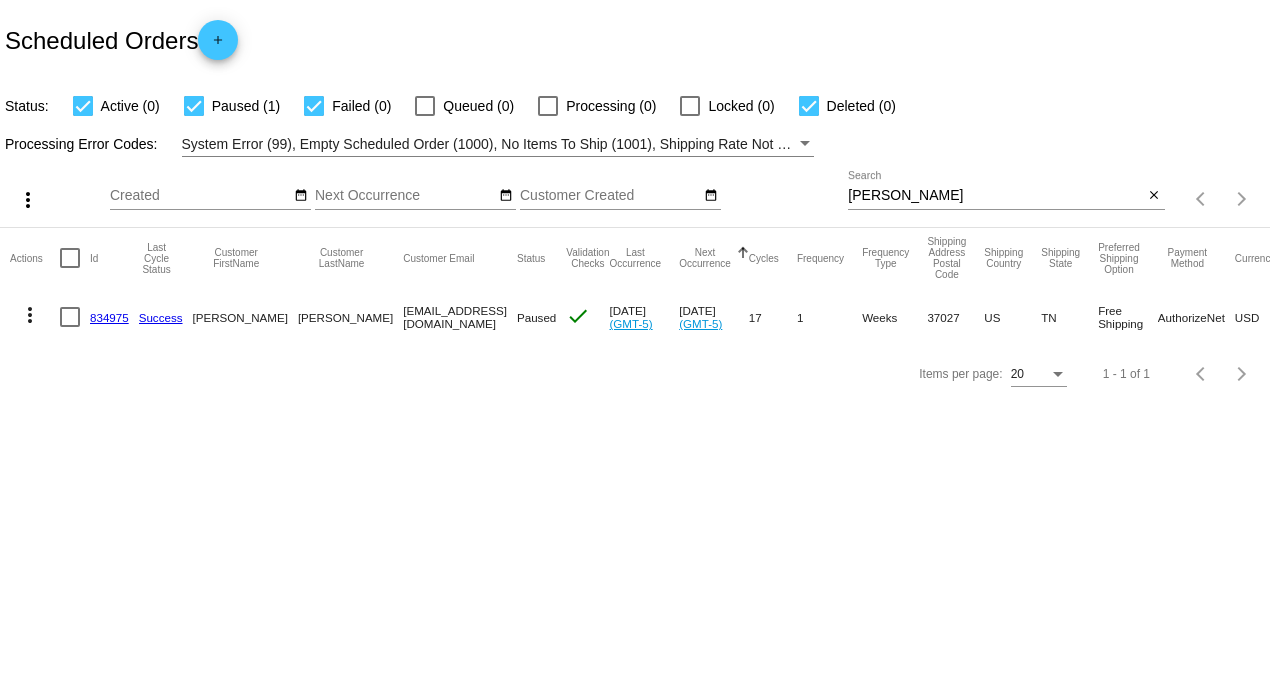 scroll, scrollTop: 0, scrollLeft: 0, axis: both 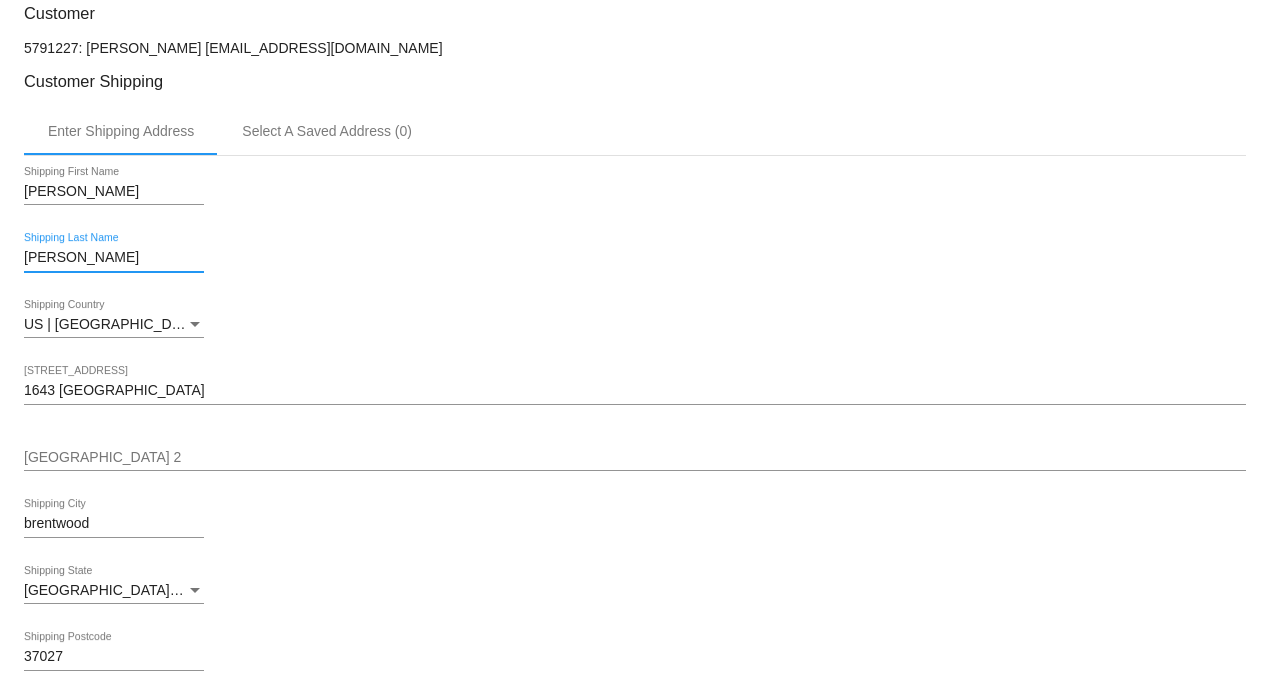 drag, startPoint x: 67, startPoint y: 271, endPoint x: 5, endPoint y: 266, distance: 62.201286 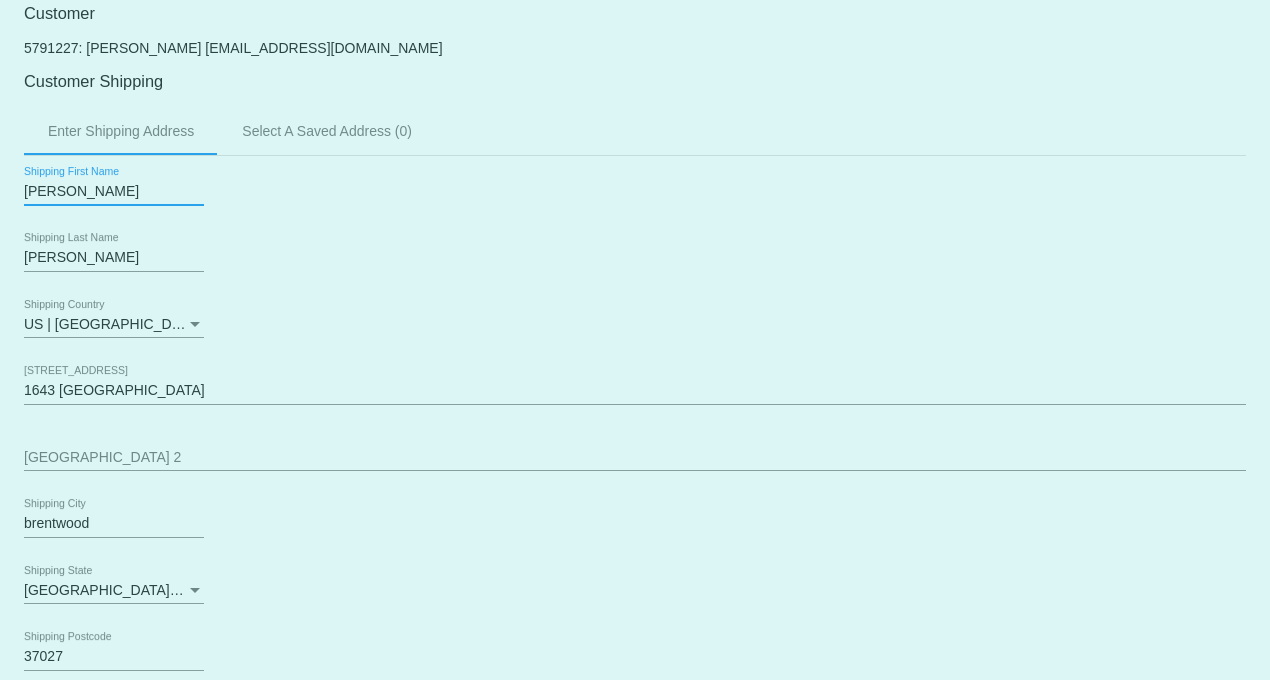 drag, startPoint x: 80, startPoint y: 198, endPoint x: -9, endPoint y: 198, distance: 89 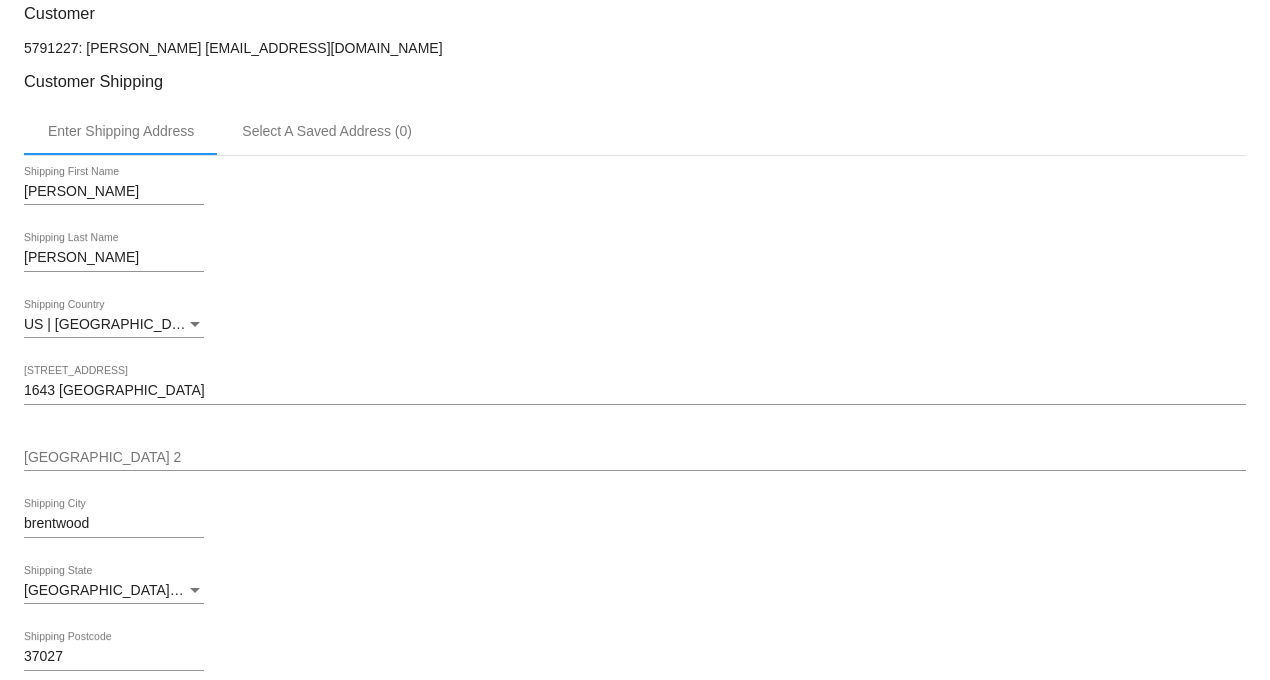 drag, startPoint x: 37, startPoint y: 198, endPoint x: 566, endPoint y: 269, distance: 533.7434 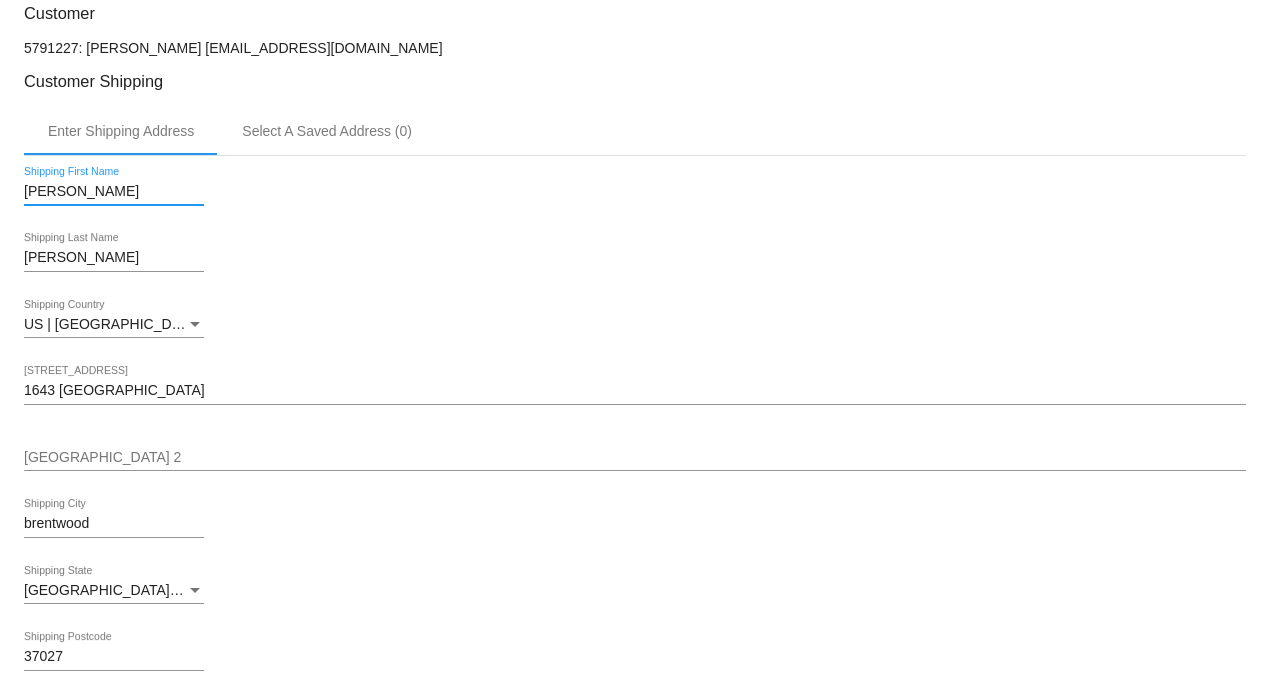 drag, startPoint x: 57, startPoint y: 202, endPoint x: -5, endPoint y: 202, distance: 62 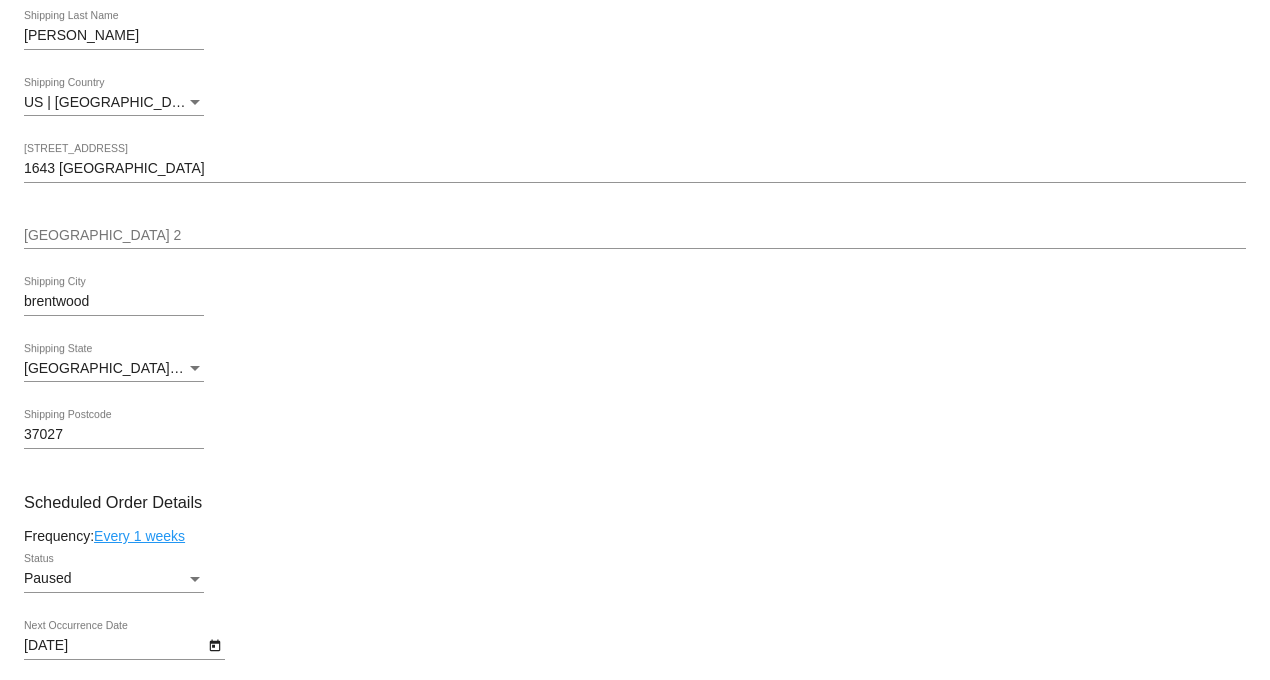 scroll, scrollTop: 555, scrollLeft: 0, axis: vertical 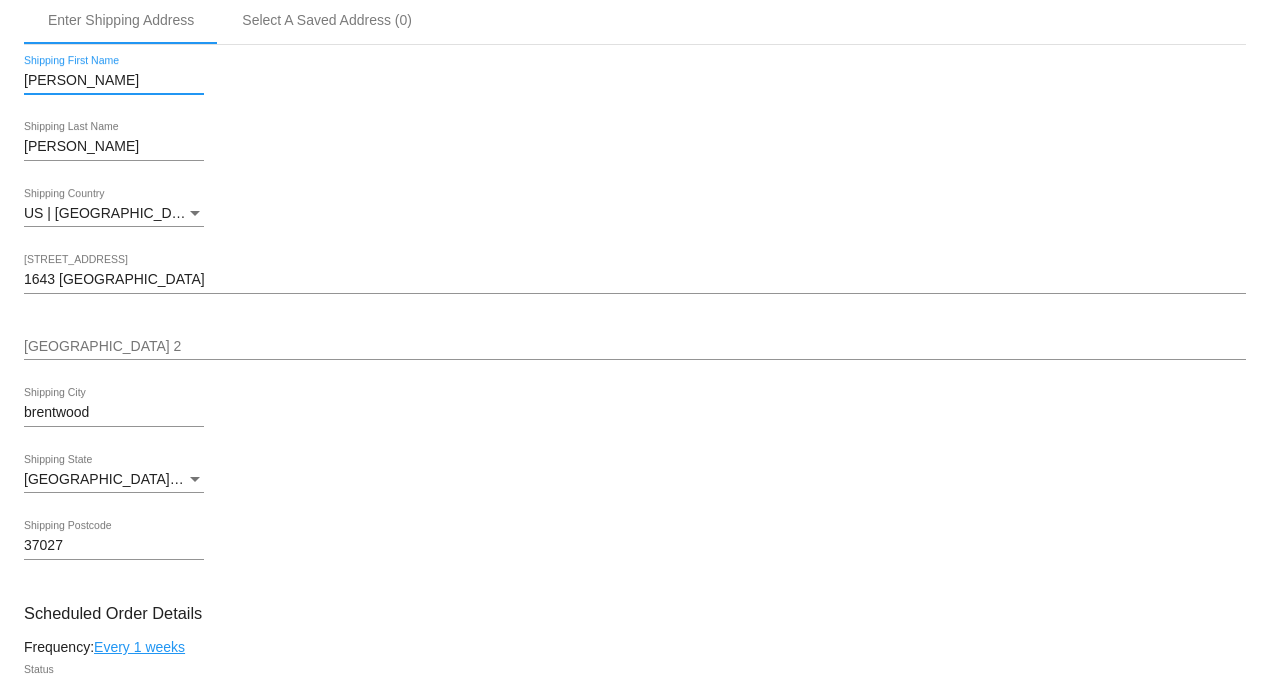 type on "[PERSON_NAME]" 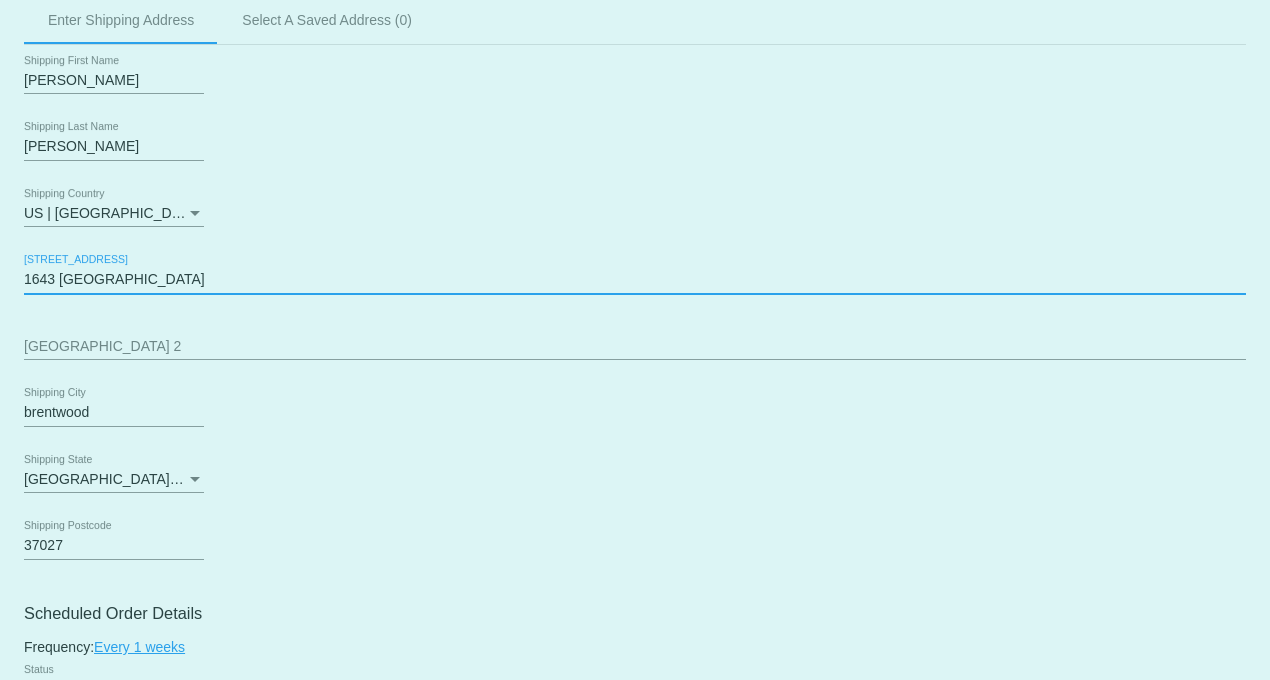 drag, startPoint x: 145, startPoint y: 283, endPoint x: -25, endPoint y: 286, distance: 170.02647 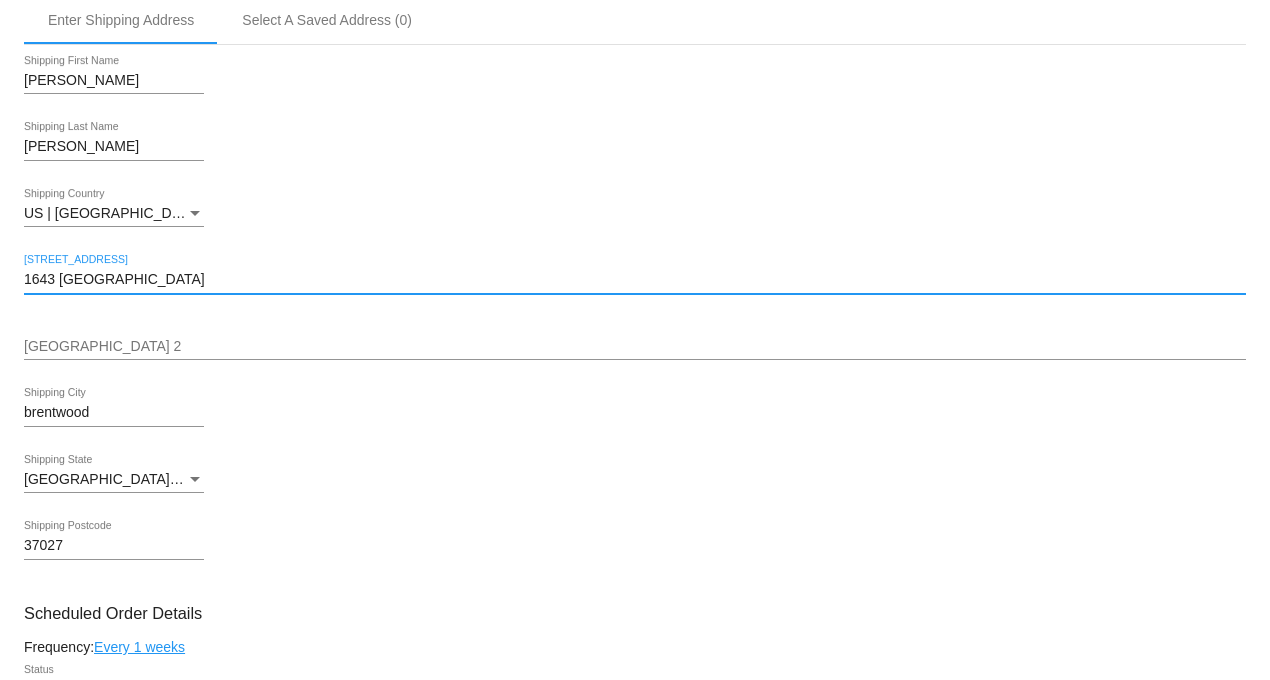 paste on "[STREET_ADDRESS]" 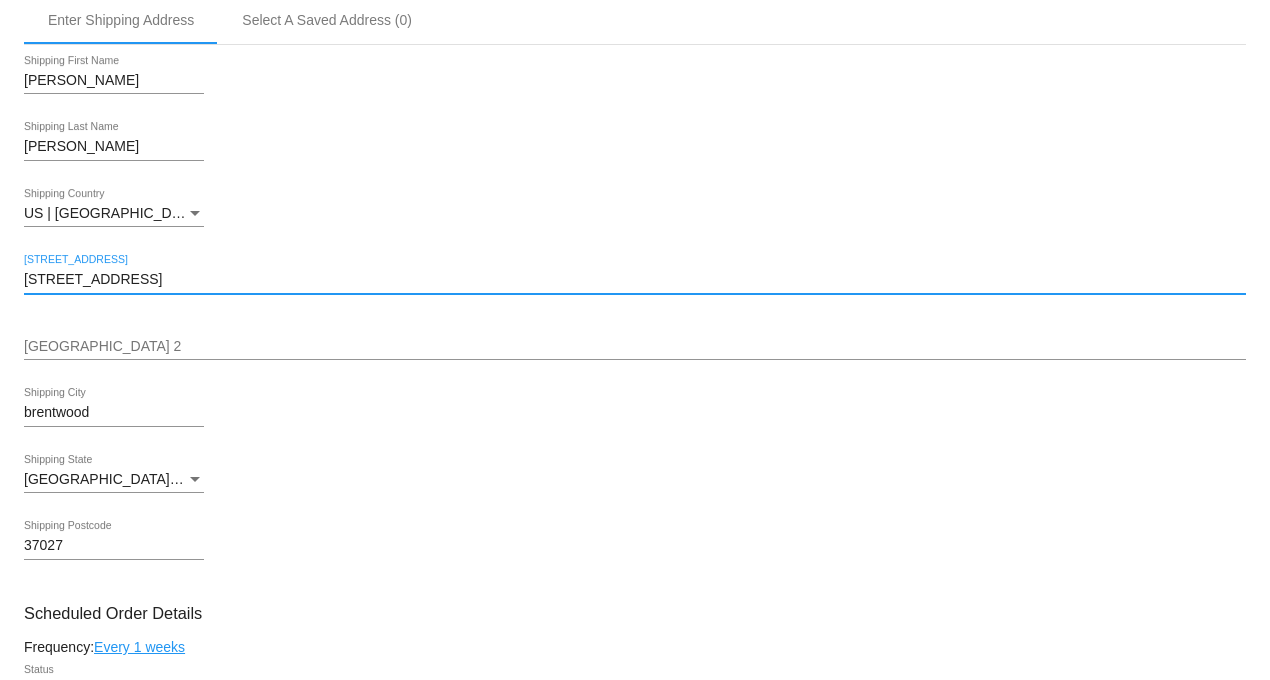 type on "[STREET_ADDRESS]" 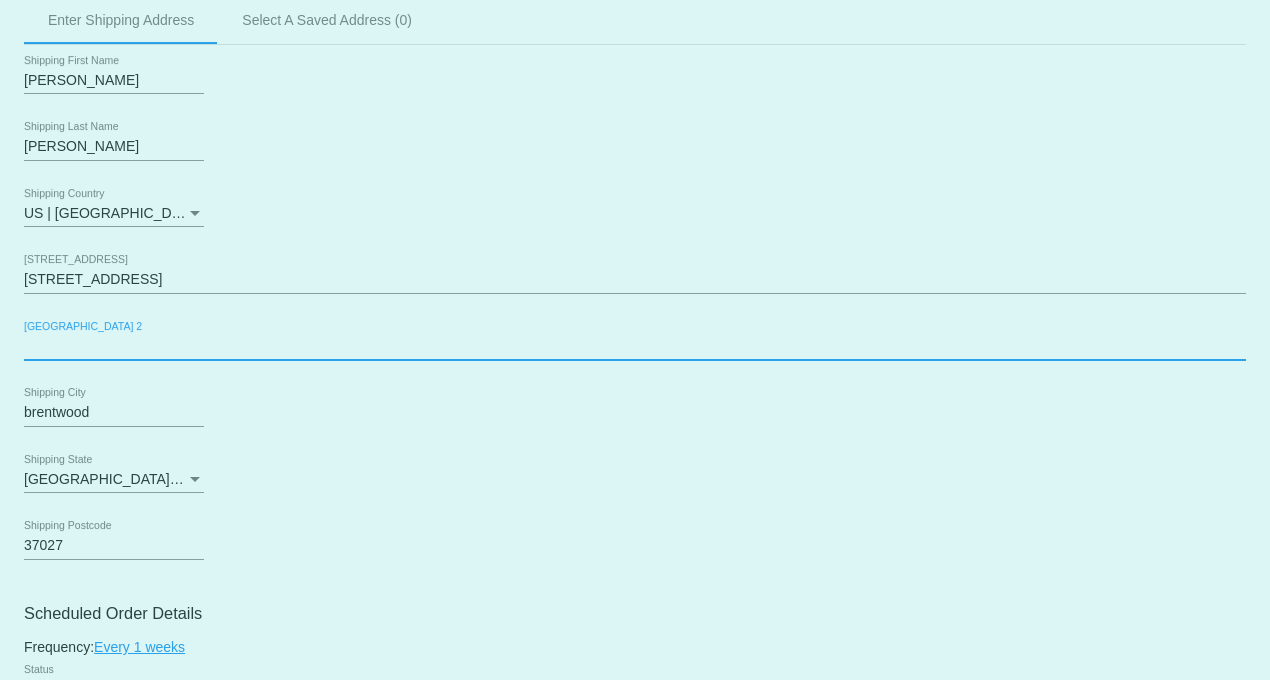 click on "Customer
5791227: [PERSON_NAME]
[EMAIL_ADDRESS][DOMAIN_NAME]
Customer Shipping
Enter Shipping Address Select A Saved Address (0)
Kaitlyn
Shipping First Name
[PERSON_NAME]
Shipping Last Name
[GEOGRAPHIC_DATA] | [GEOGRAPHIC_DATA]
Shipping Country
[STREET_ADDRESS]
[STREET_ADDRESS]
[GEOGRAPHIC_DATA]
[GEOGRAPHIC_DATA] | [US_STATE]
Shipping State
37027
Shipping Postcode
Scheduled Order Details
Frequency:
Every 1 weeks
Paused
Status 1 17" 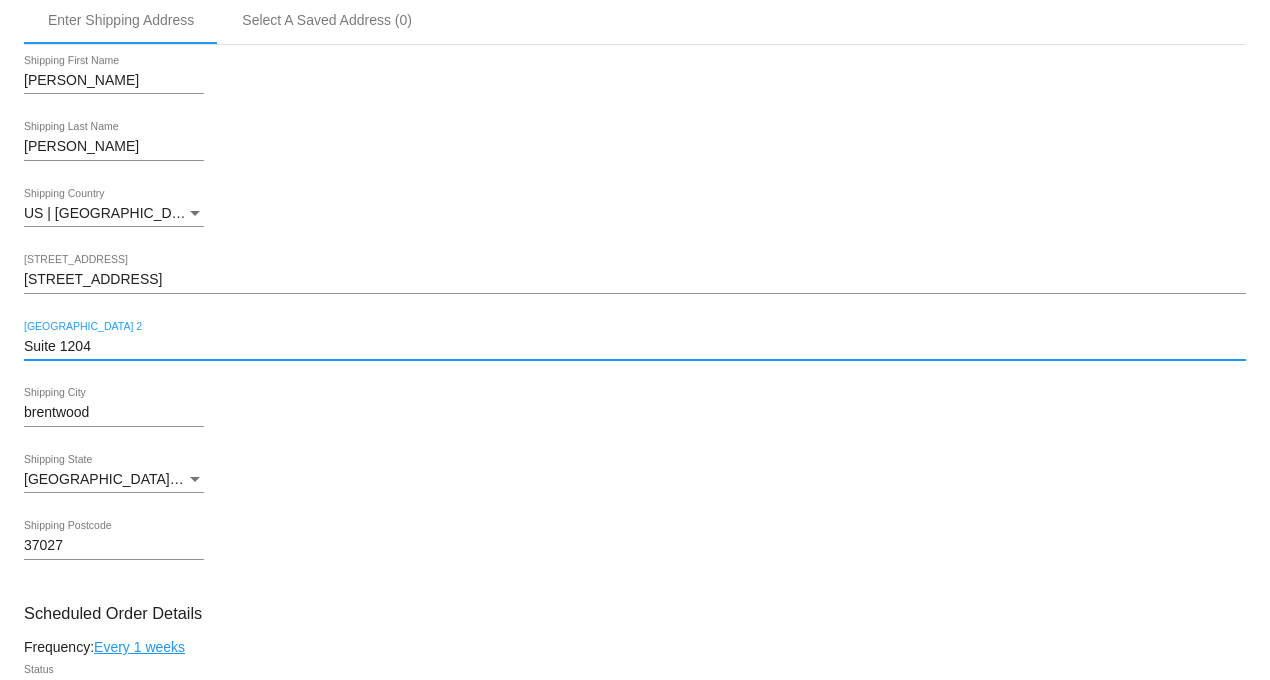 type on "Suite 1204" 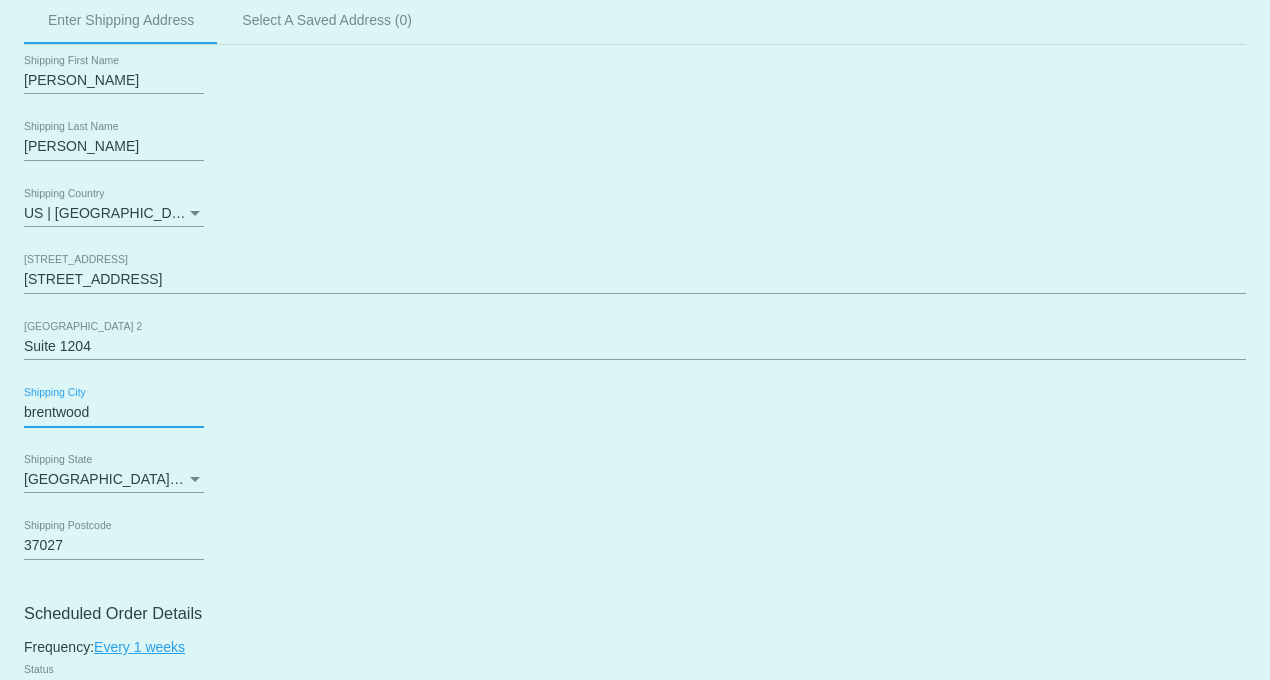 click on "Customer
5791227: [PERSON_NAME]
[EMAIL_ADDRESS][DOMAIN_NAME]
Customer Shipping
Enter Shipping Address Select A Saved Address (0)
Kaitlyn
Shipping First Name
[PERSON_NAME]
Shipping Last Name
[GEOGRAPHIC_DATA] | [GEOGRAPHIC_DATA]
Shipping Country
[STREET_ADDRESS]
[STREET_ADDRESS]
[GEOGRAPHIC_DATA]
[GEOGRAPHIC_DATA] | [US_STATE]
Shipping State
37027
Shipping Postcode
Scheduled Order Details
Frequency:
Every 1 weeks
Paused" 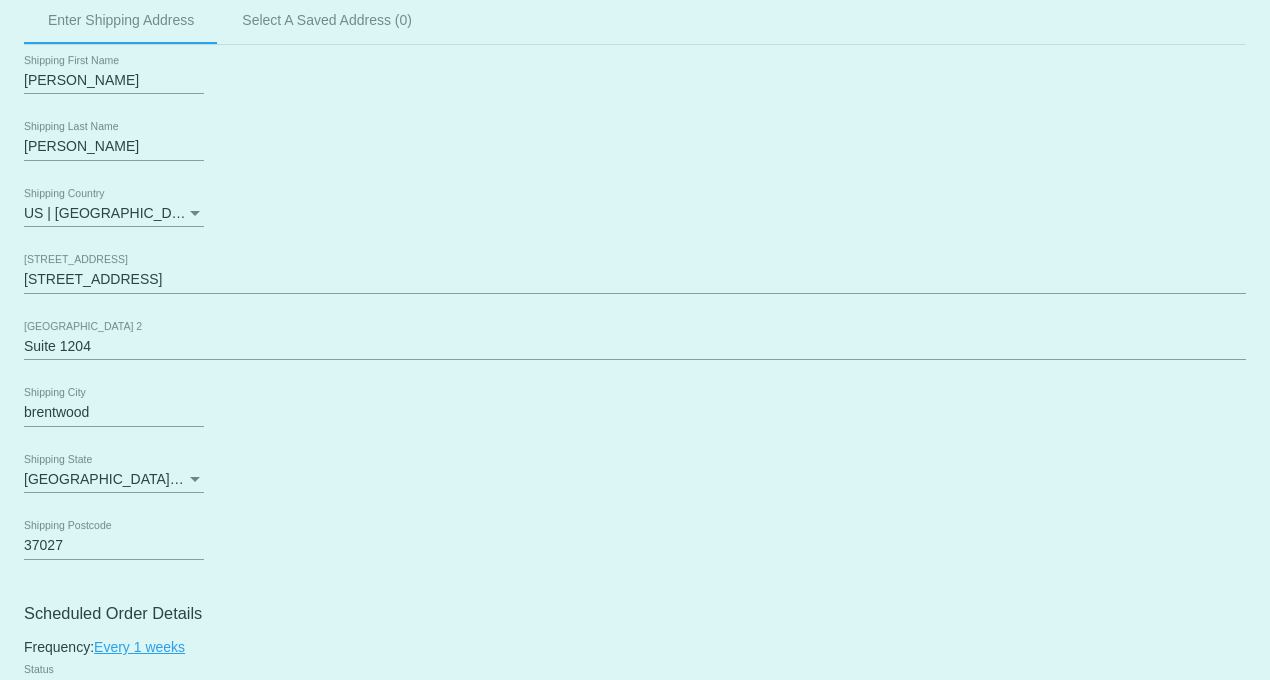 click on "Customer
5791227: [PERSON_NAME]
[EMAIL_ADDRESS][DOMAIN_NAME]
Customer Shipping
Enter Shipping Address Select A Saved Address (0)
Kaitlyn
Shipping First Name
[PERSON_NAME]
Shipping Last Name
[GEOGRAPHIC_DATA] | [GEOGRAPHIC_DATA]
Shipping Country
[STREET_ADDRESS]
[STREET_ADDRESS]
[GEOGRAPHIC_DATA]
[GEOGRAPHIC_DATA] | [US_STATE]
Shipping State
37027
Shipping Postcode
Scheduled Order Details
Frequency:
Every 1 weeks
Paused" 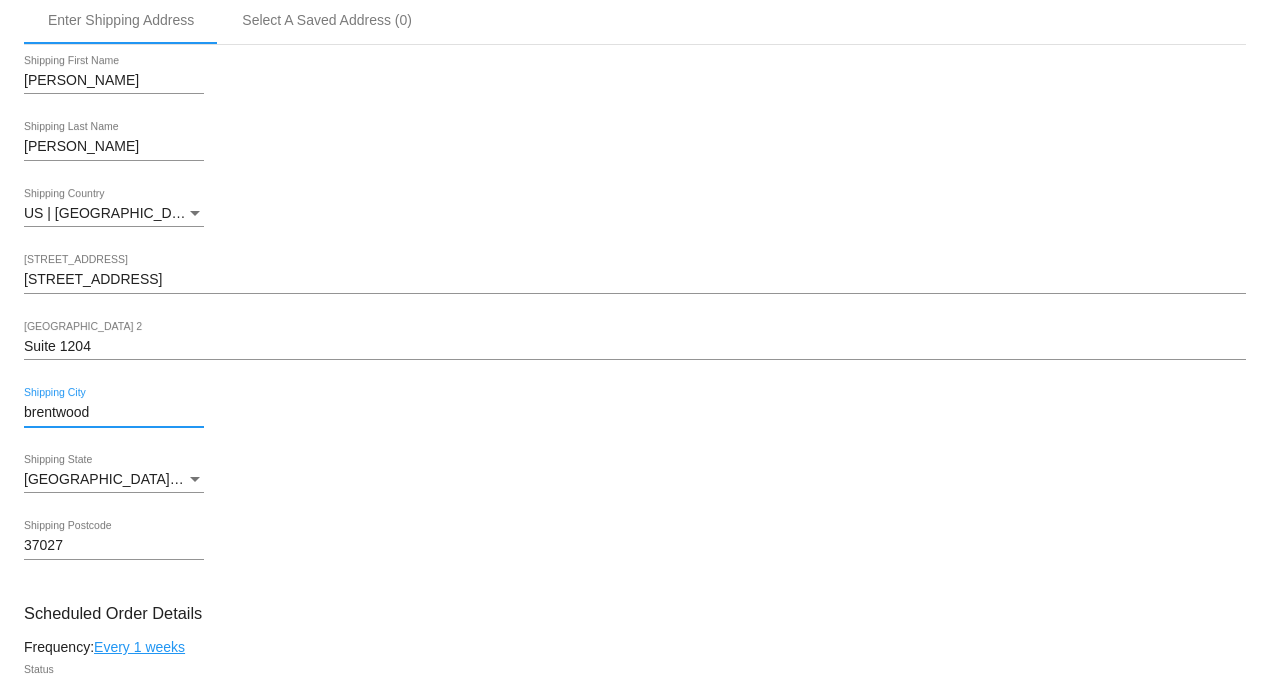 drag, startPoint x: 116, startPoint y: 423, endPoint x: -27, endPoint y: 423, distance: 143 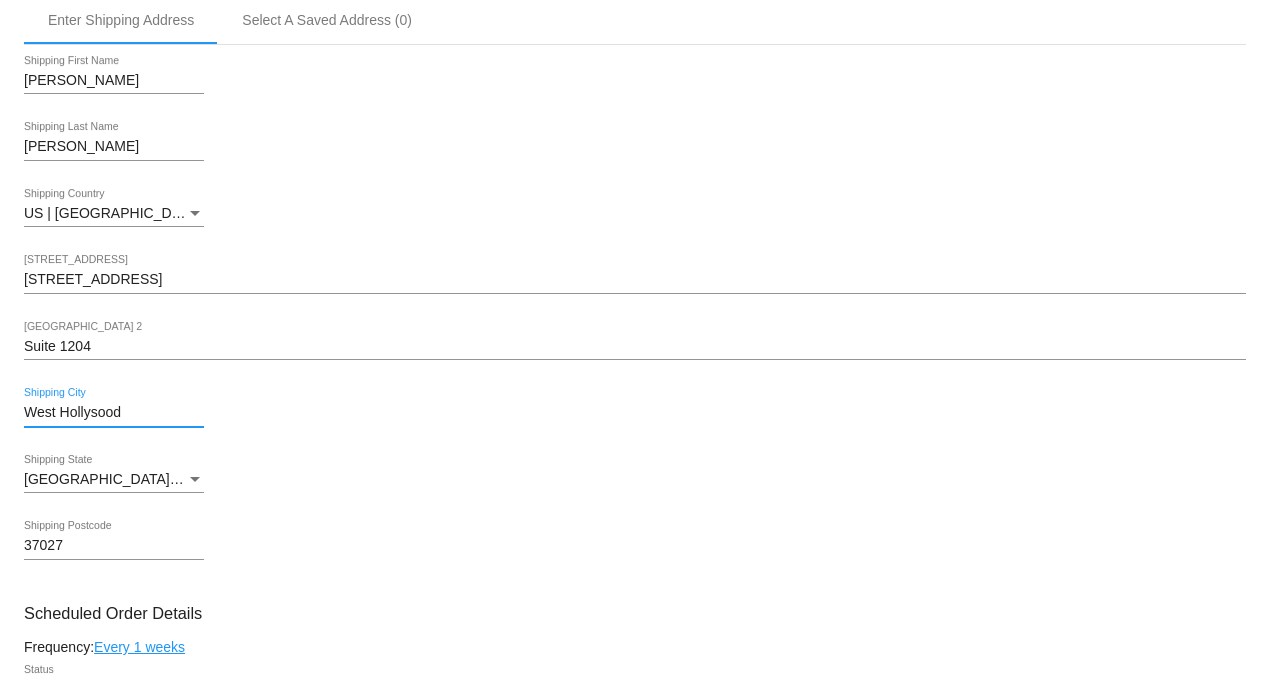 click on "Customer
5791227: [PERSON_NAME]
[EMAIL_ADDRESS][DOMAIN_NAME]
Customer Shipping
Enter Shipping Address Select A Saved Address (0)
Kaitlyn
Shipping First Name
[PERSON_NAME]
Shipping Last Name
[GEOGRAPHIC_DATA] | [GEOGRAPHIC_DATA]
Shipping Country
[STREET_ADDRESS]
[STREET_ADDRESS]
[GEOGRAPHIC_DATA]
[GEOGRAPHIC_DATA] | [US_STATE]
Shipping State
37027
Shipping Postcode
Scheduled Order Details
Frequency:
Every 1 weeks
Paused
1 3" 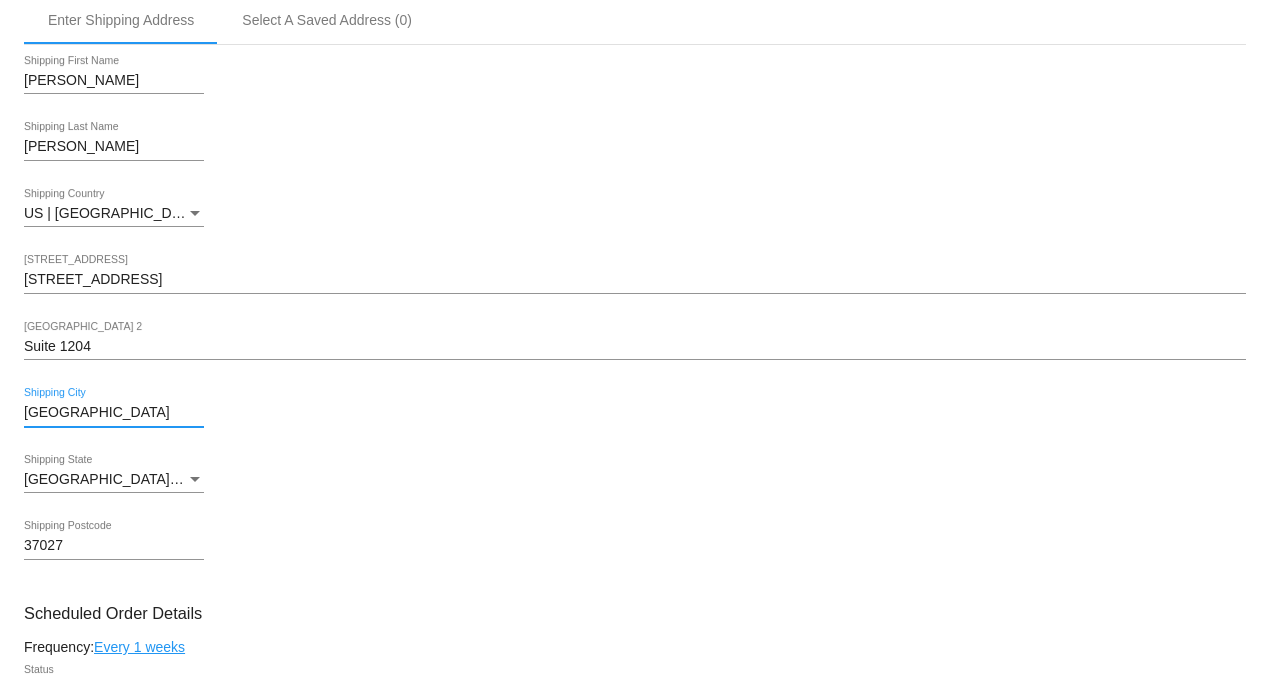 type on "[GEOGRAPHIC_DATA]" 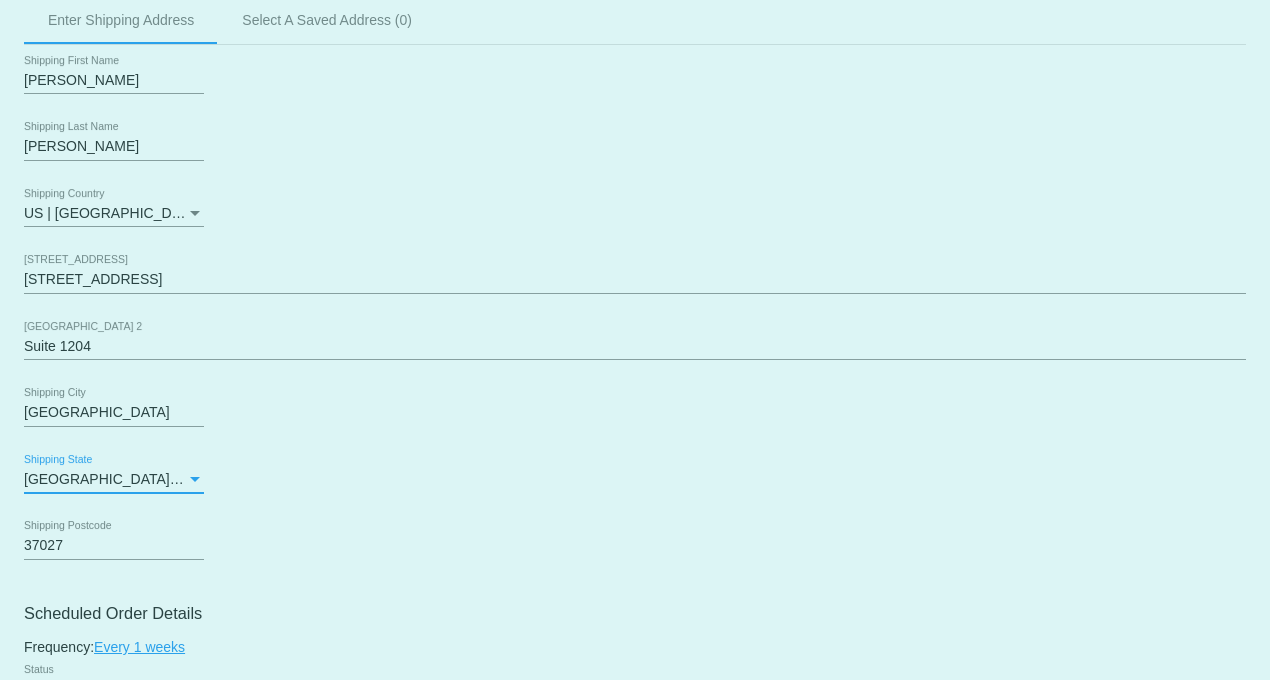 click on "Customer
5791227: [PERSON_NAME]
[EMAIL_ADDRESS][DOMAIN_NAME]
Customer Shipping
Enter Shipping Address Select A Saved Address (0)
Kaitlyn
Shipping First Name
[PERSON_NAME]
Shipping Last Name
[GEOGRAPHIC_DATA] | [GEOGRAPHIC_DATA]
Shipping Country
[STREET_ADDRESS]
[STREET_ADDRESS]
[GEOGRAPHIC_DATA]
[GEOGRAPHIC_DATA] | [US_STATE]
Shipping State
37027
Shipping Postcode
Scheduled Order Details
Frequency:
Every 1 weeks
Paused
1 3" 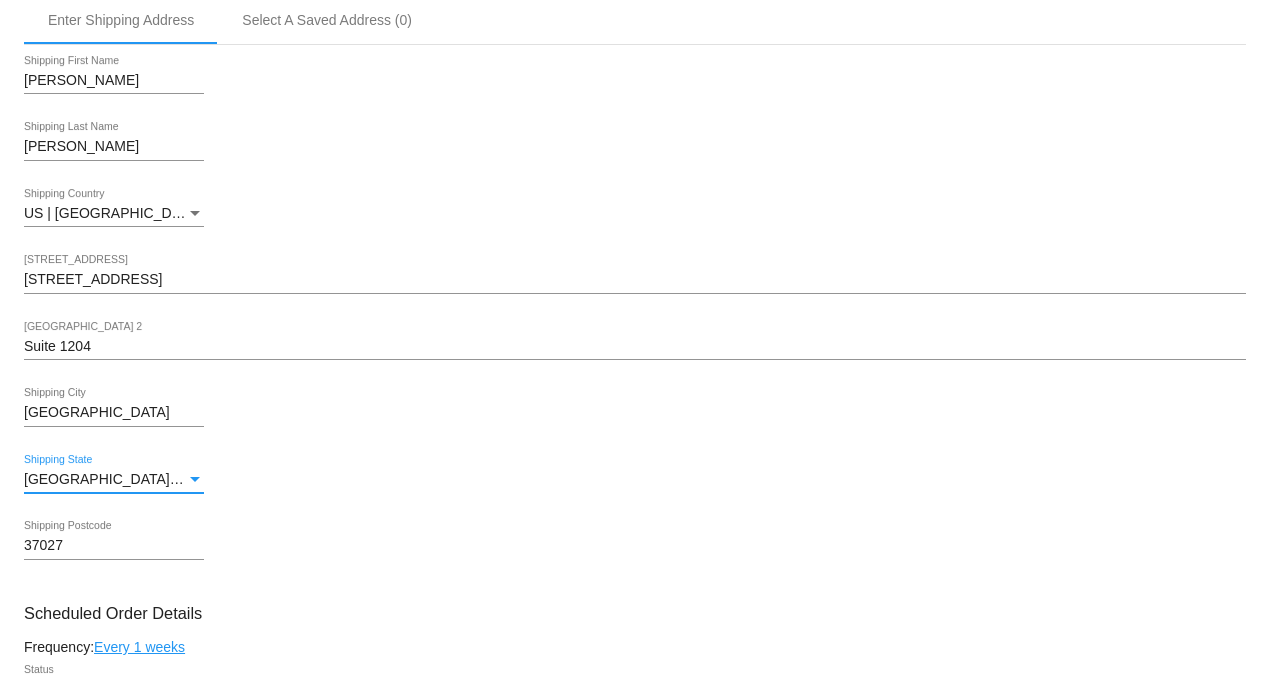 click on "[GEOGRAPHIC_DATA] | [US_STATE]" at bounding box center [105, 480] 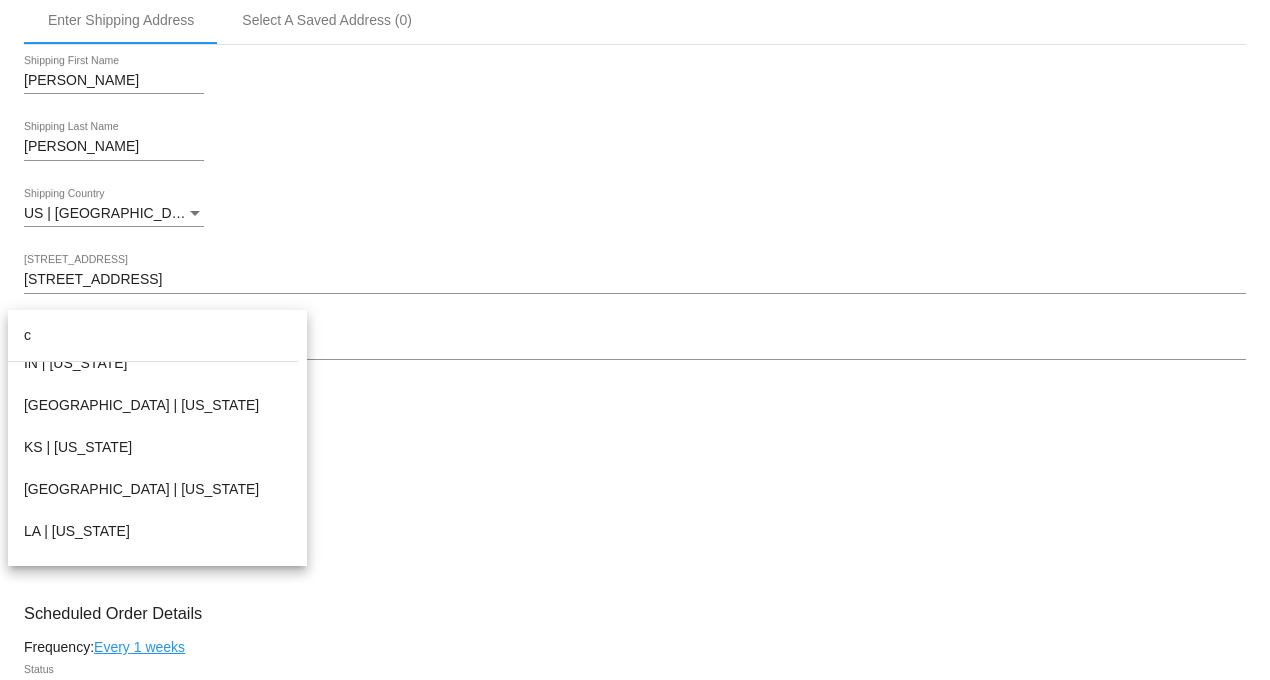 scroll, scrollTop: 0, scrollLeft: 0, axis: both 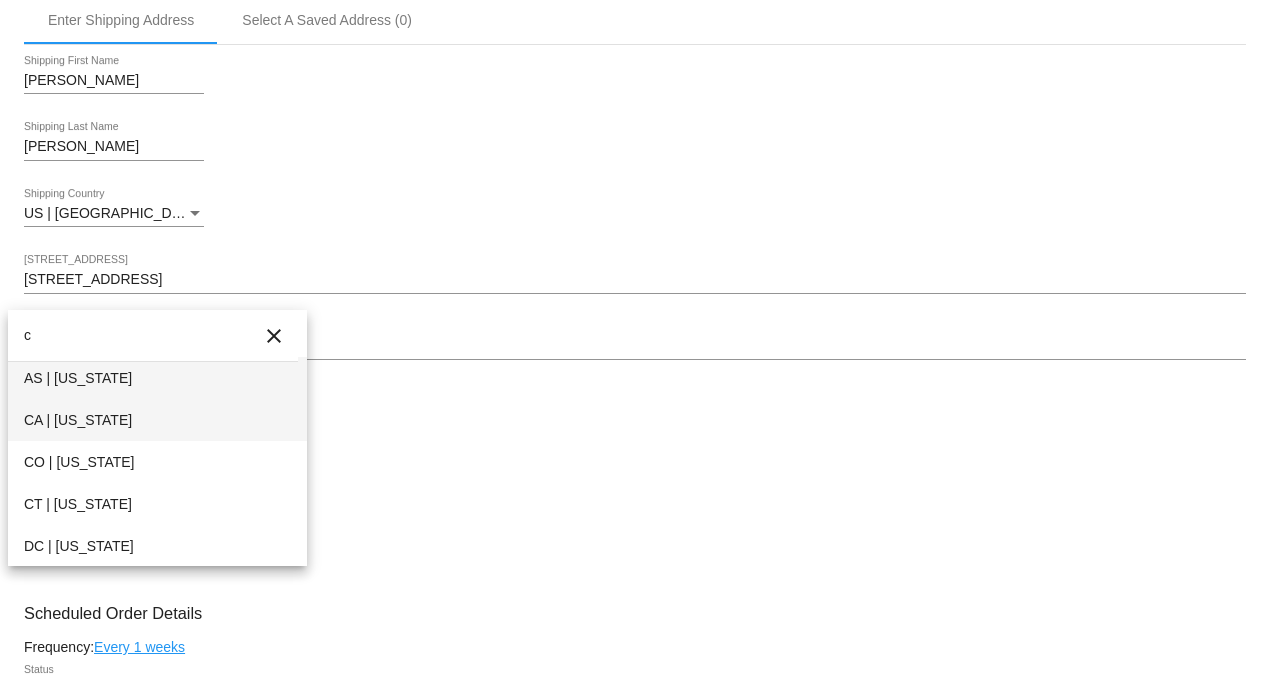 type on "c" 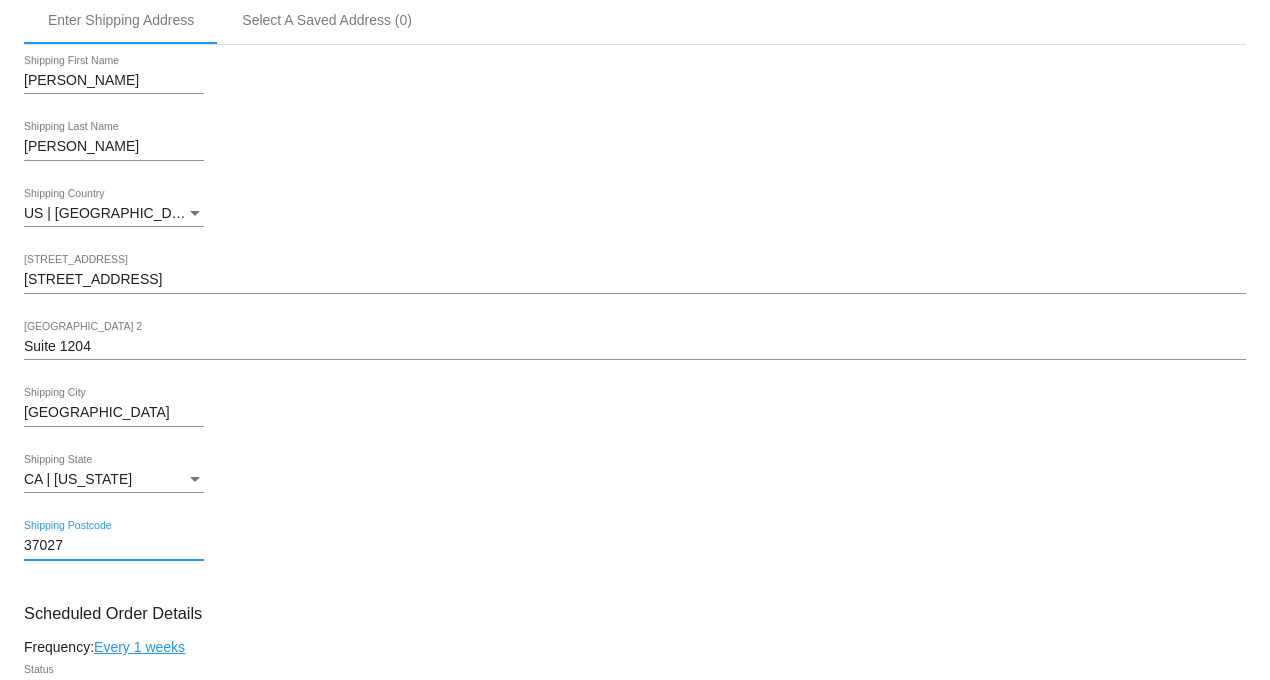 drag, startPoint x: 66, startPoint y: 549, endPoint x: -37, endPoint y: 548, distance: 103.00485 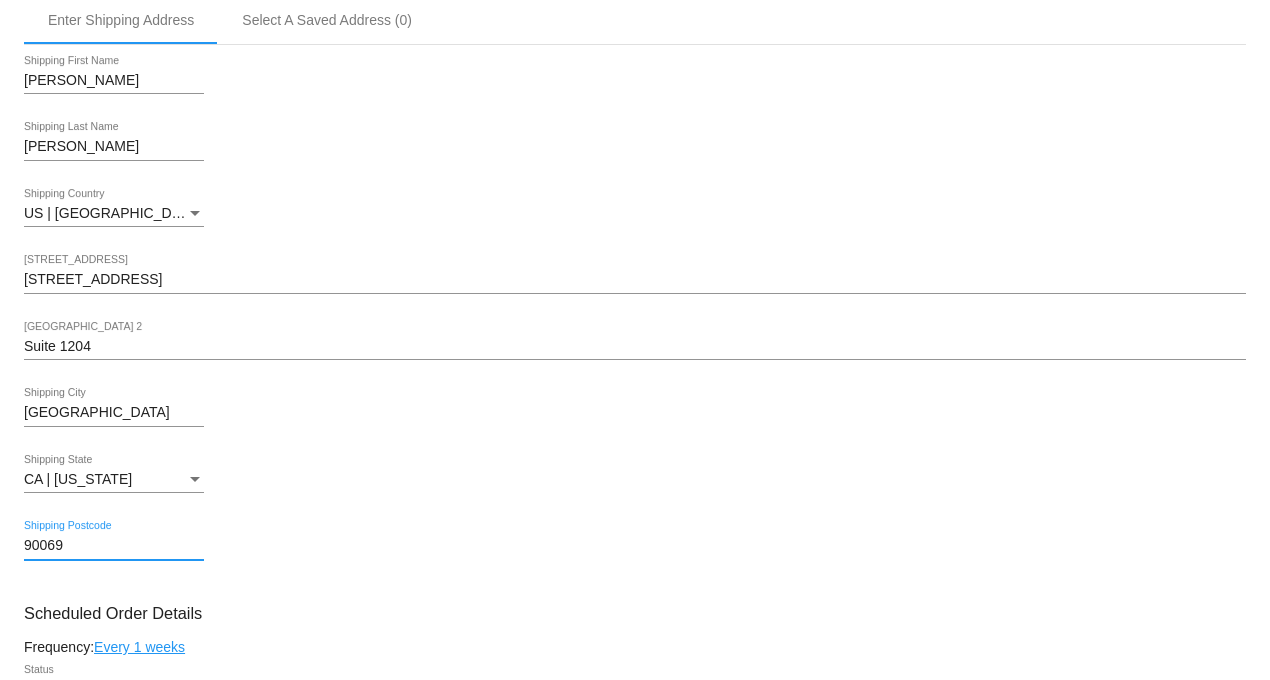 type on "90069" 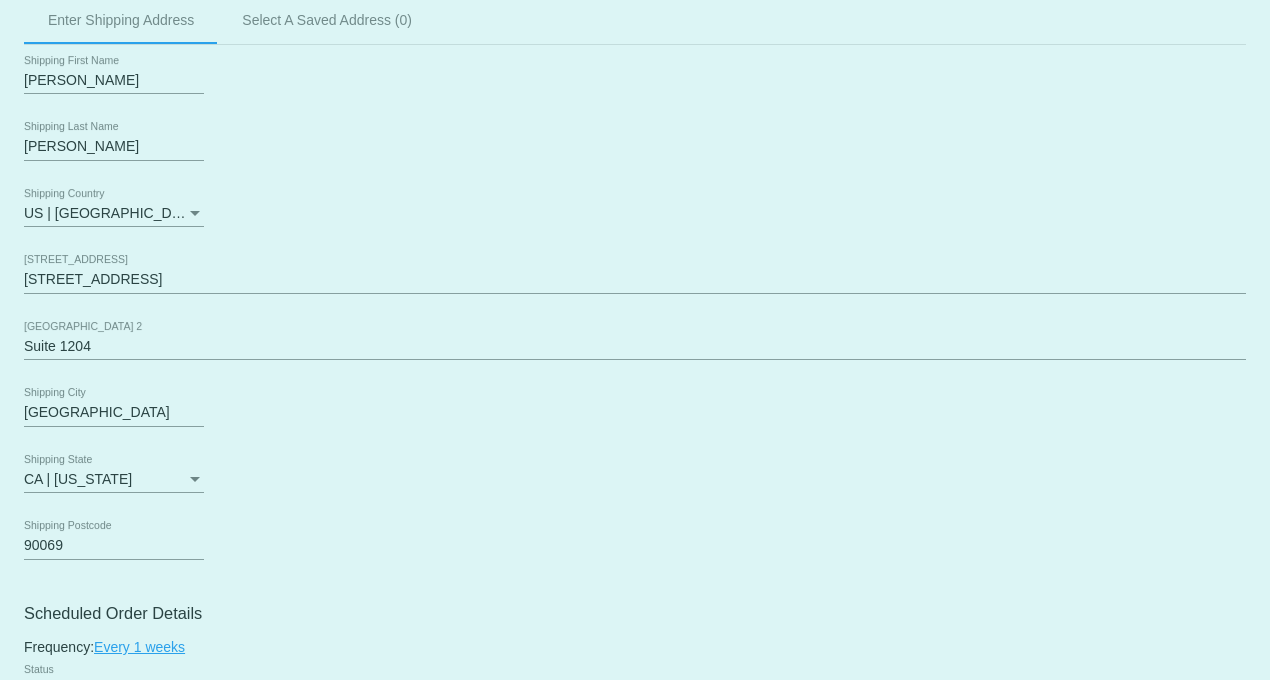 click on "Customer
5791227: [PERSON_NAME]
[EMAIL_ADDRESS][DOMAIN_NAME]
Customer Shipping
Enter Shipping Address Select A Saved Address (0)
Kaitlyn
Shipping First Name
[PERSON_NAME]
Shipping Last Name
[GEOGRAPHIC_DATA] | [GEOGRAPHIC_DATA]
Shipping Country
[STREET_ADDRESS]
[STREET_ADDRESS]
[GEOGRAPHIC_DATA]
[GEOGRAPHIC_DATA] | [US_STATE]
Shipping State
90069
Shipping Postcode
Scheduled Order Details
Frequency:
Every 1 weeks
Paused
1" 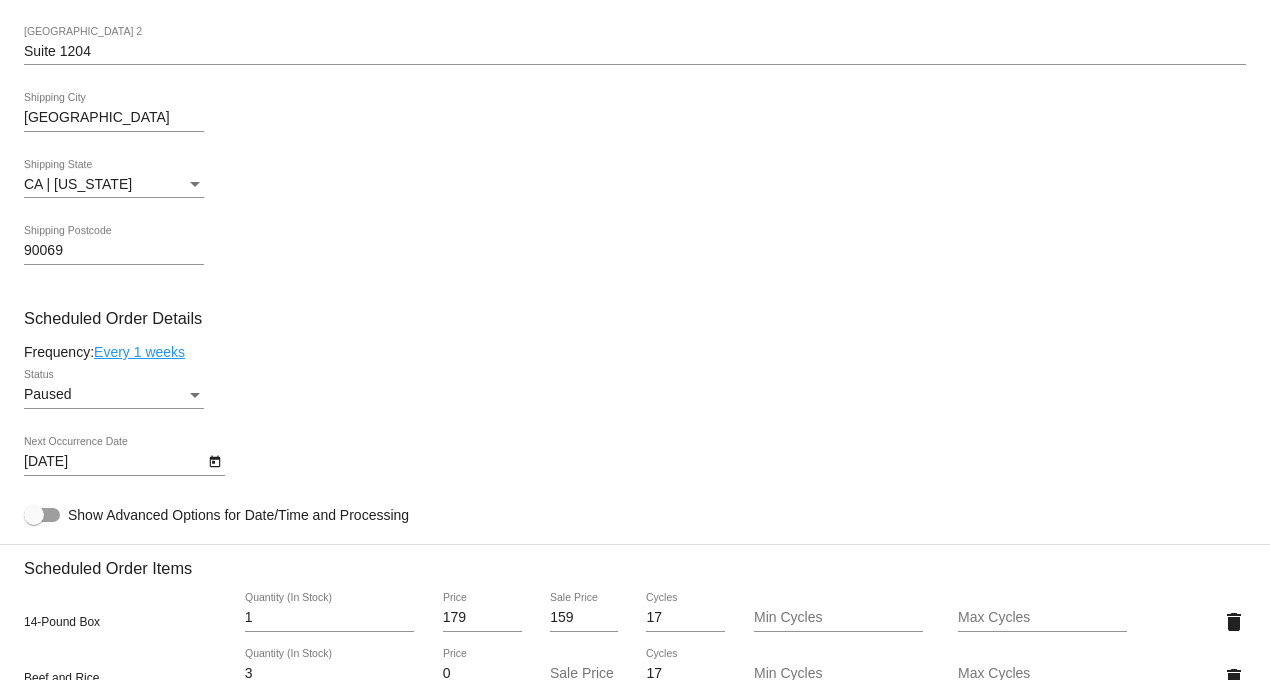 scroll, scrollTop: 1000, scrollLeft: 0, axis: vertical 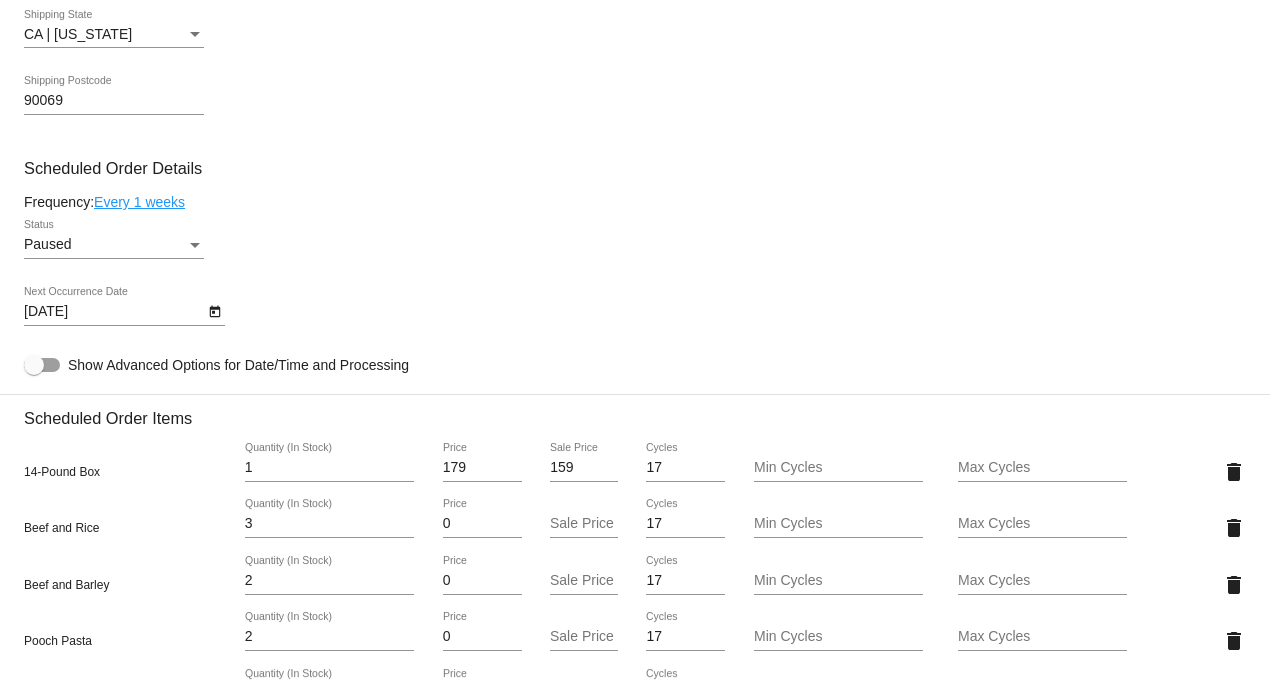 click 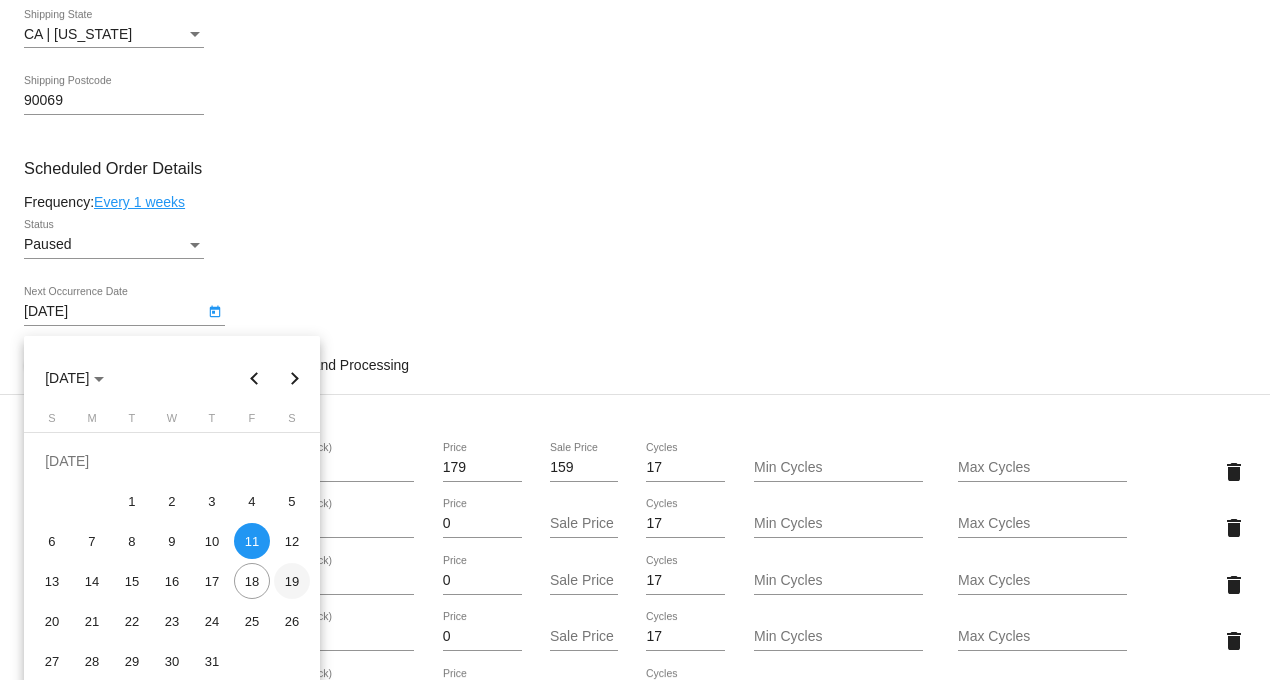 click on "19" at bounding box center [292, 581] 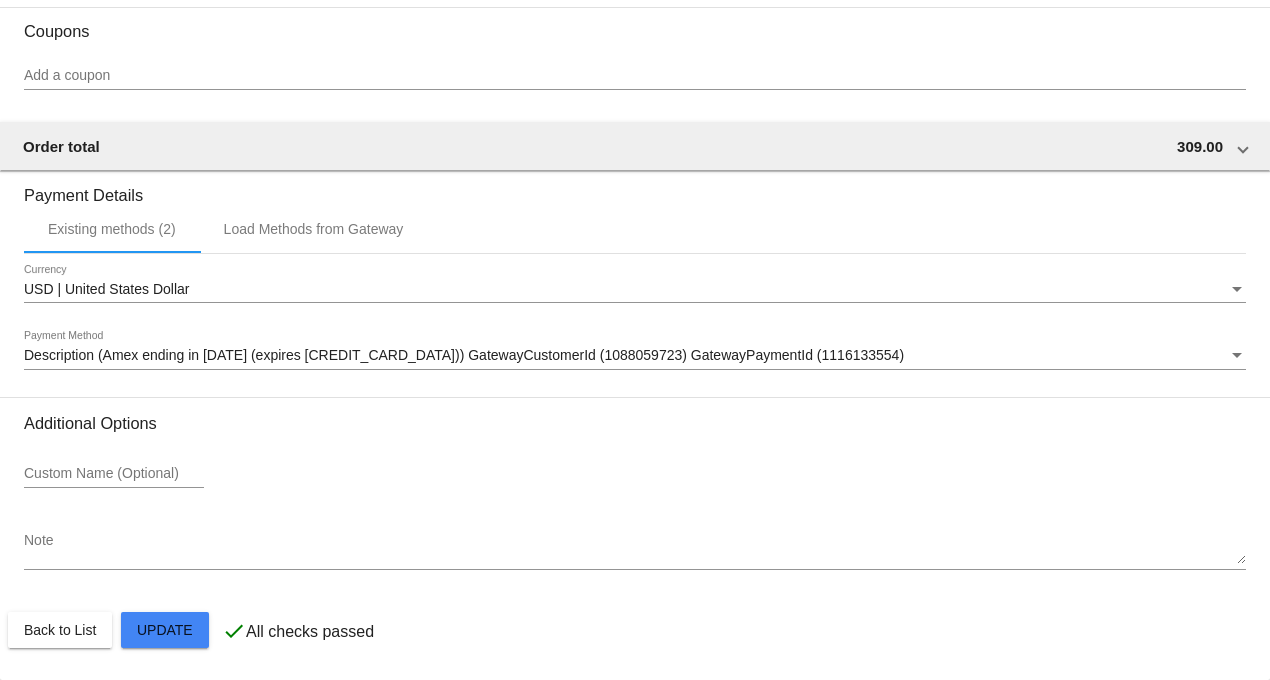 scroll, scrollTop: 2211, scrollLeft: 0, axis: vertical 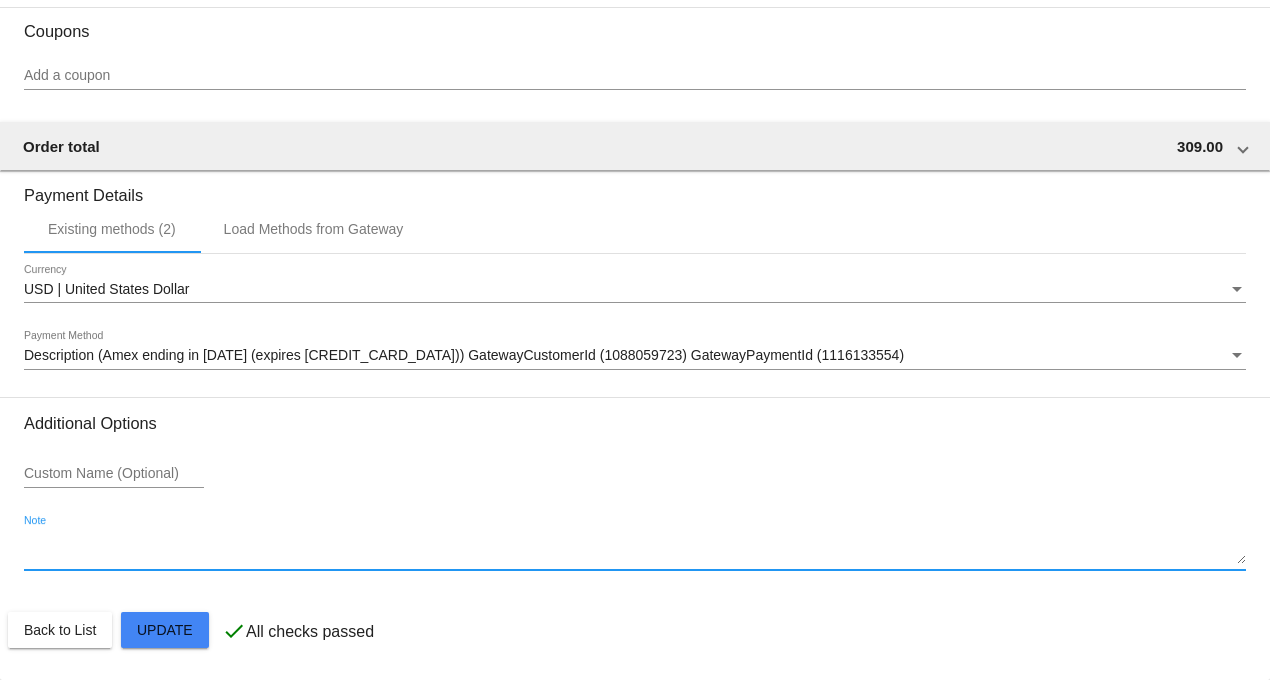 click on "Note" at bounding box center (635, 549) 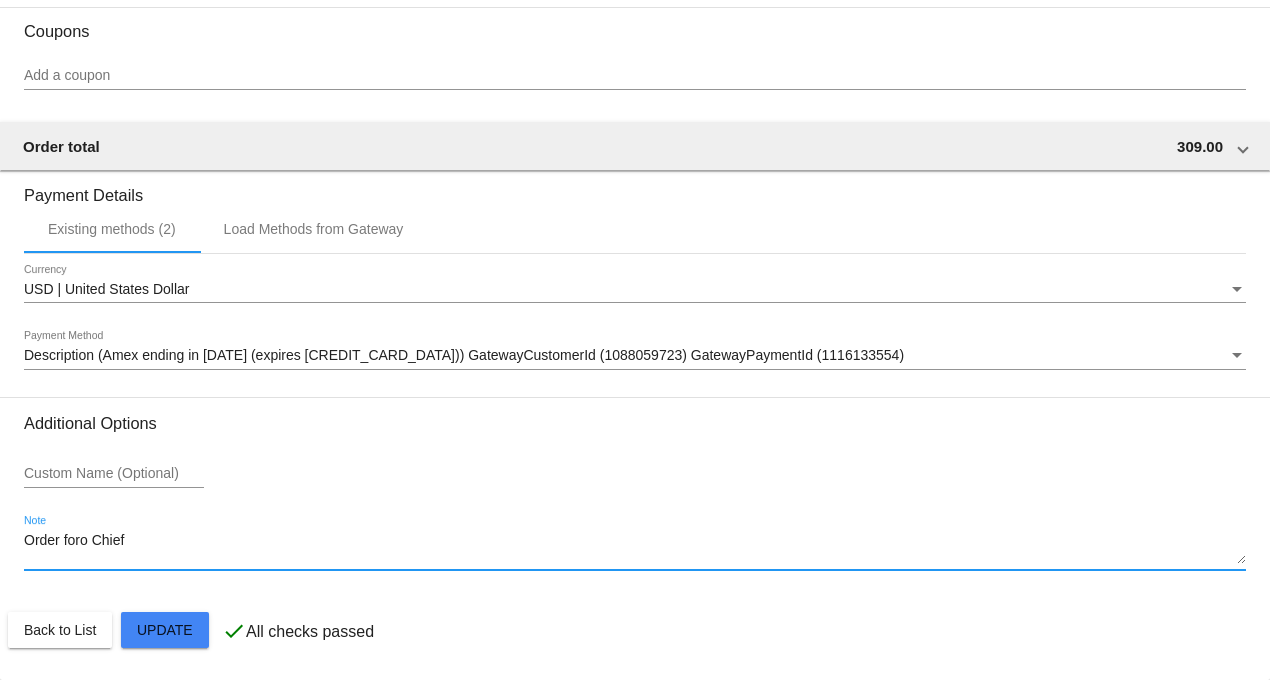 type on "Order for Chief" 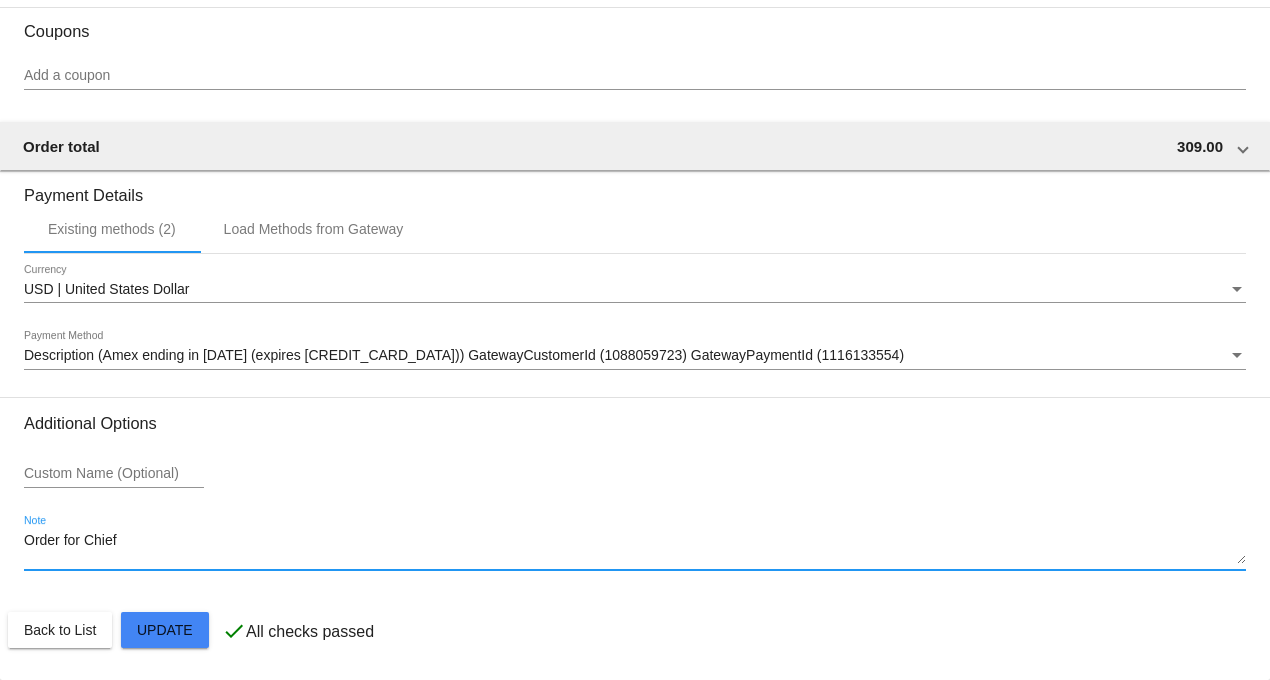scroll, scrollTop: 2211, scrollLeft: 0, axis: vertical 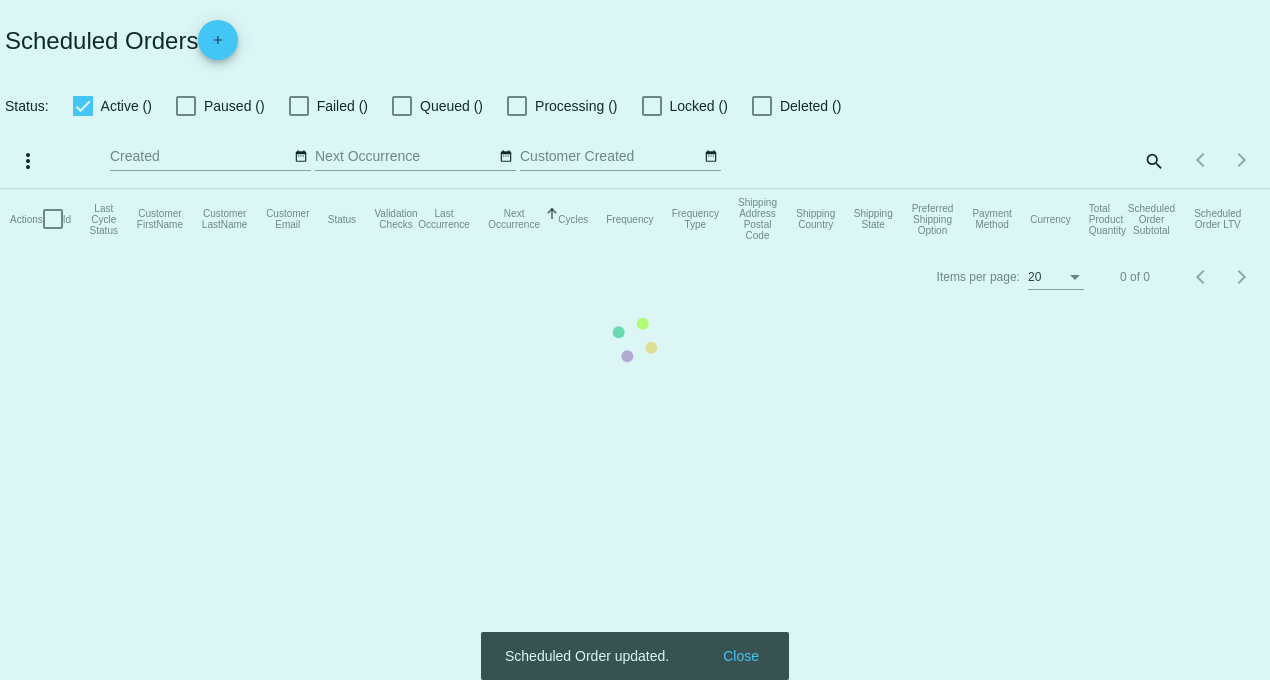 checkbox on "true" 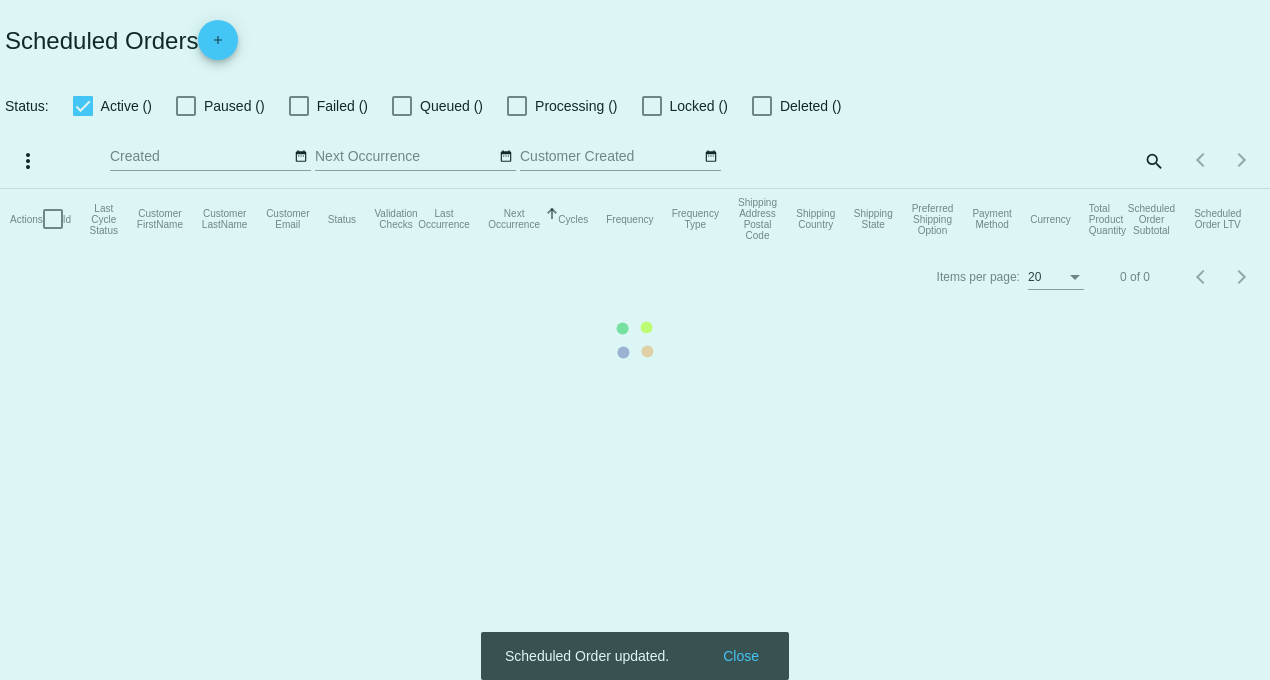 checkbox on "true" 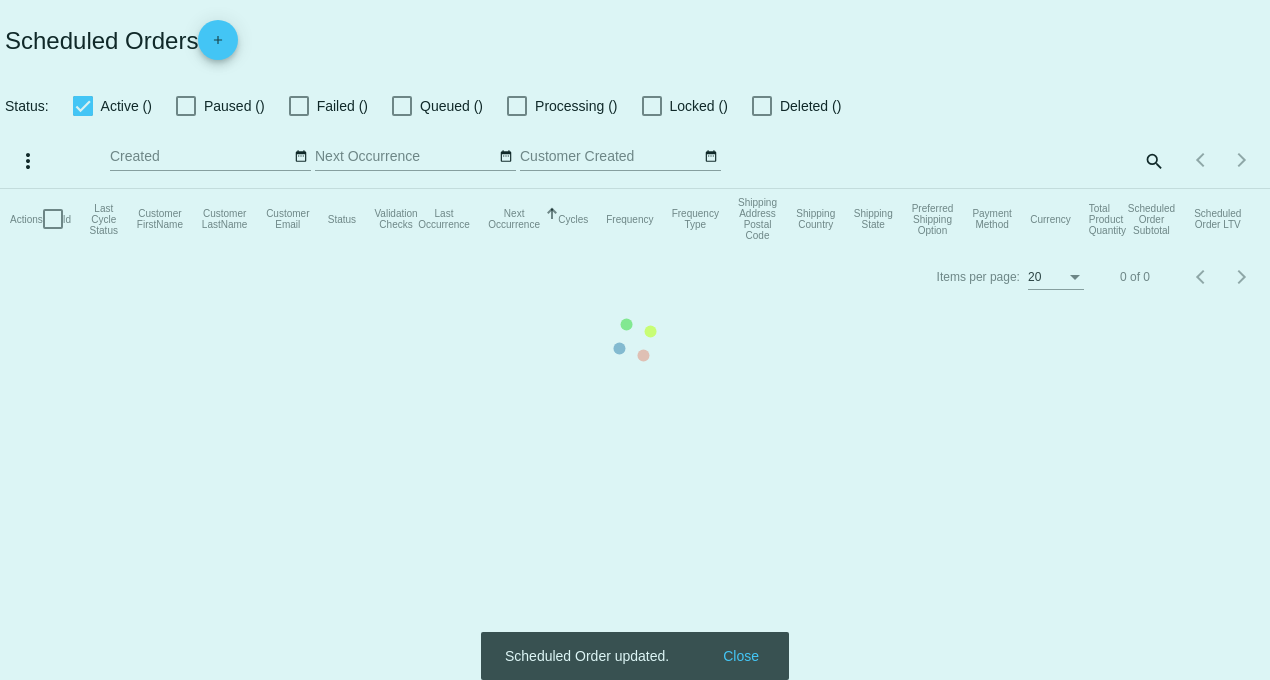 checkbox on "true" 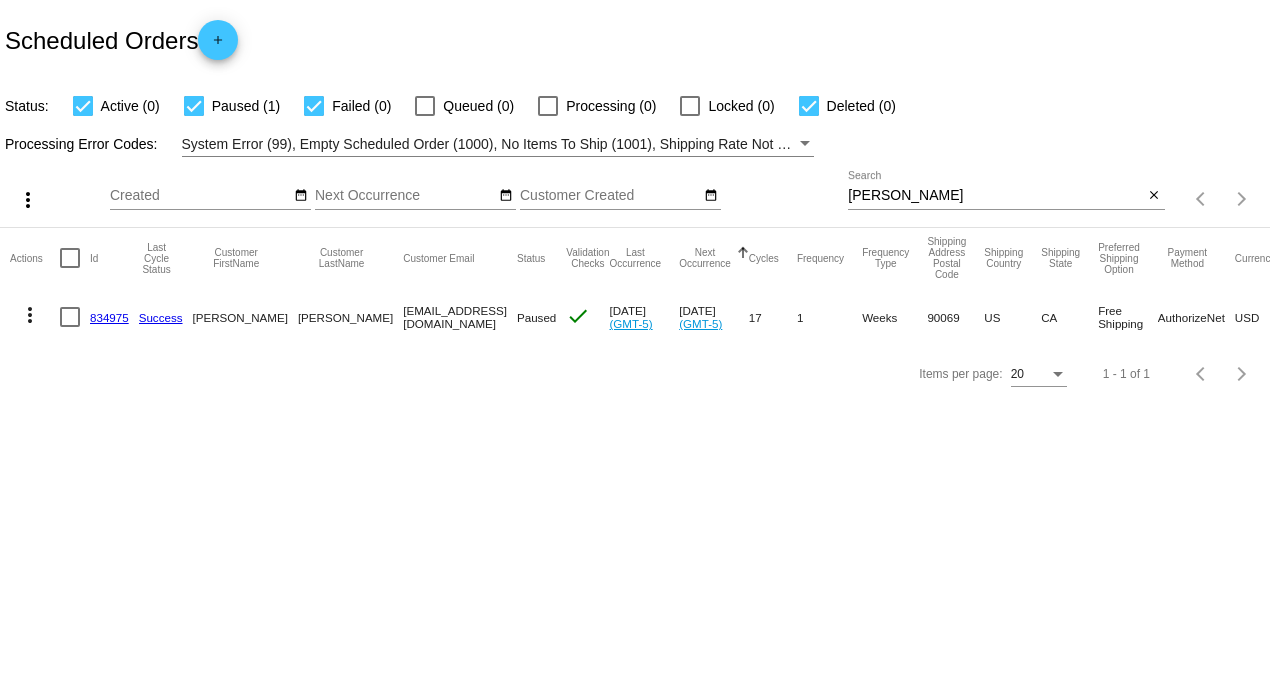 click on "834975" 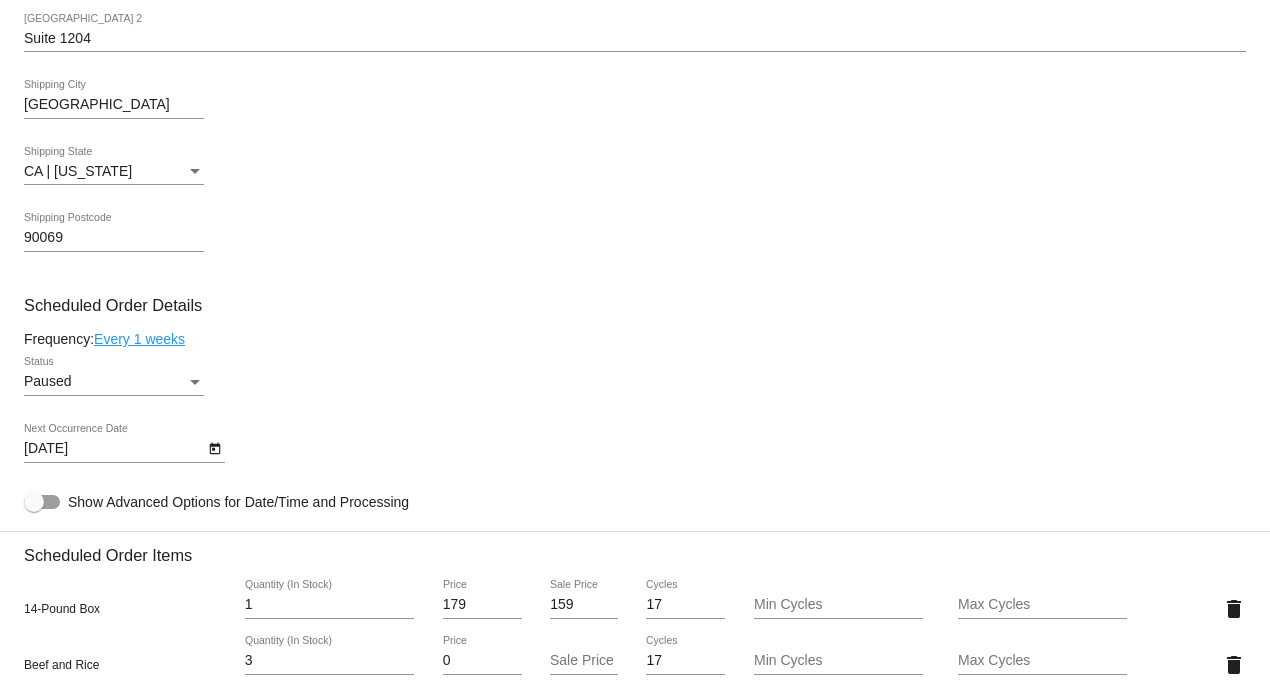 scroll, scrollTop: 888, scrollLeft: 0, axis: vertical 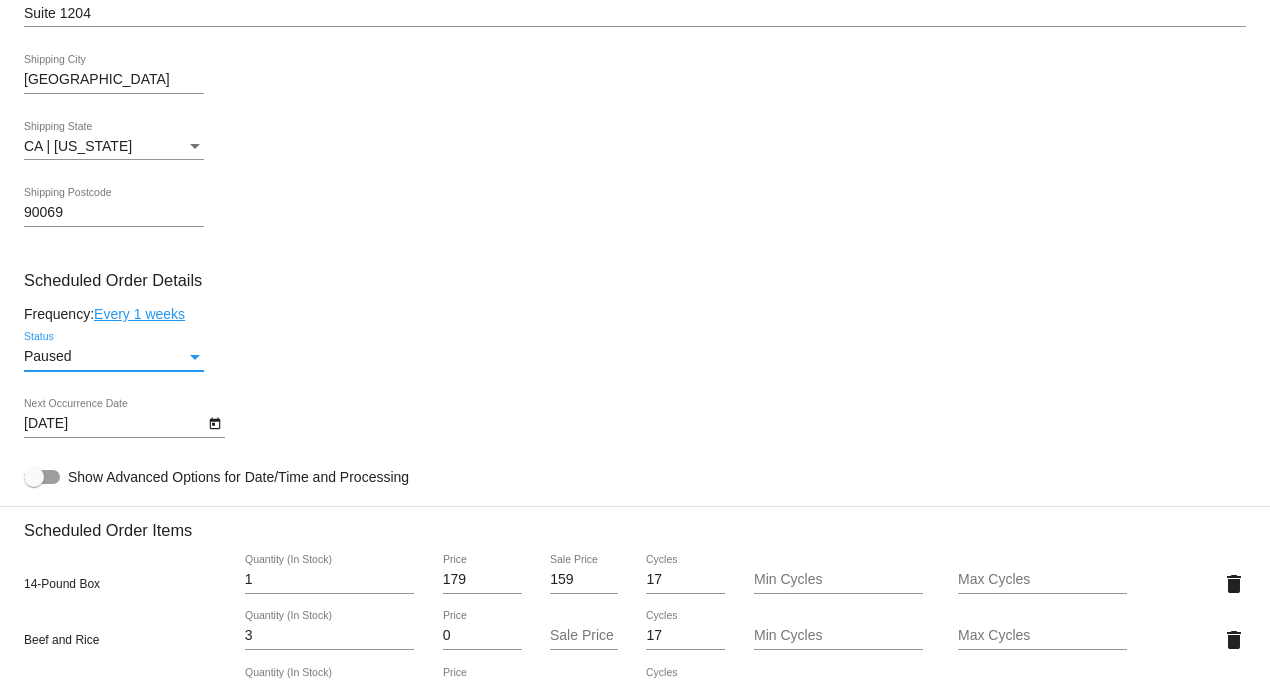 click at bounding box center (195, 357) 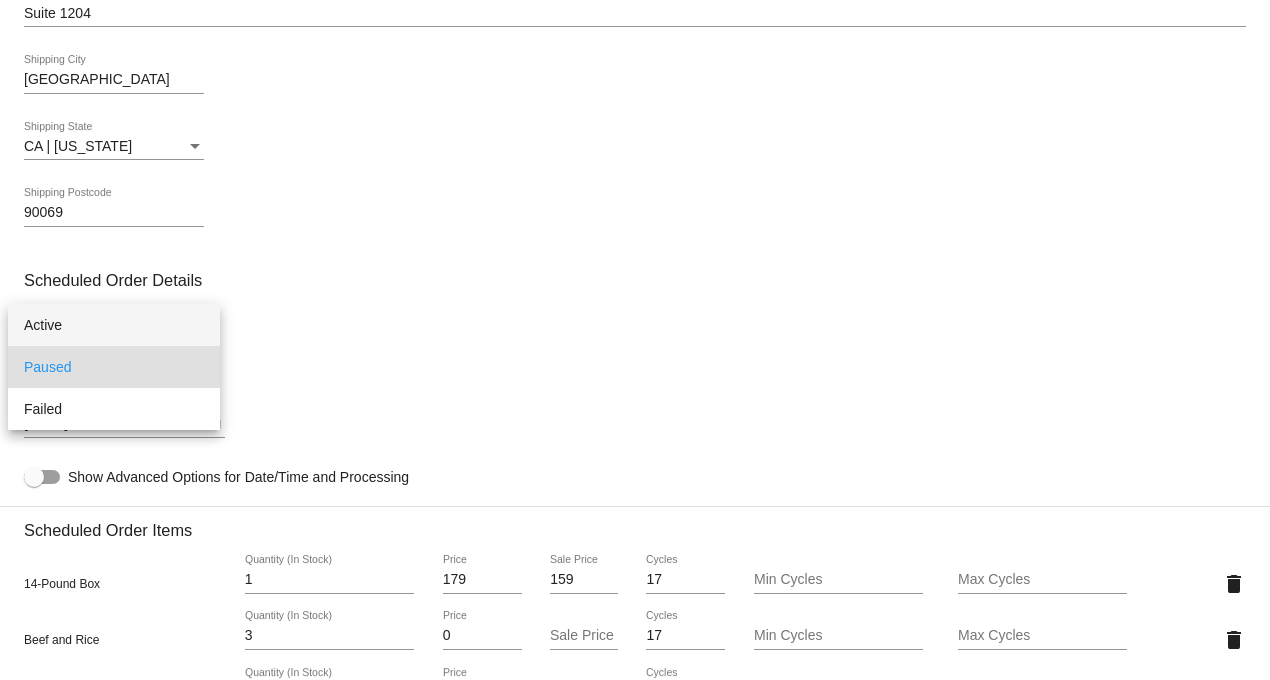 click on "Active" at bounding box center [114, 325] 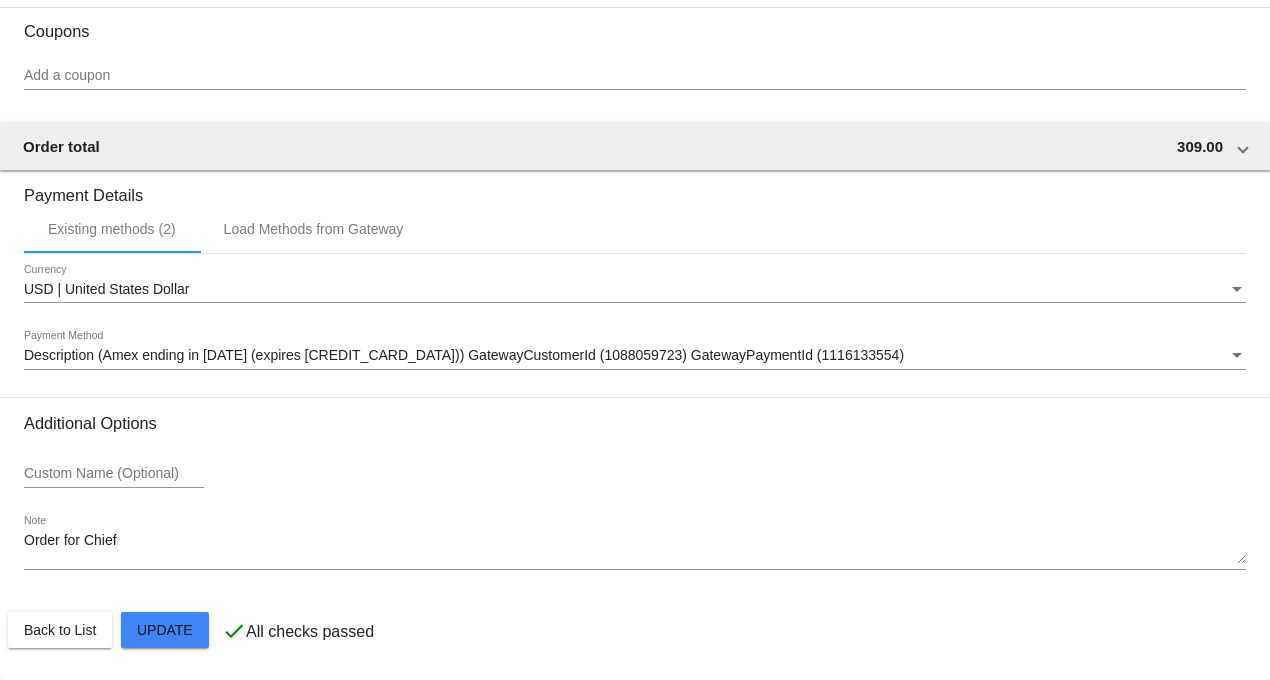 scroll, scrollTop: 2211, scrollLeft: 0, axis: vertical 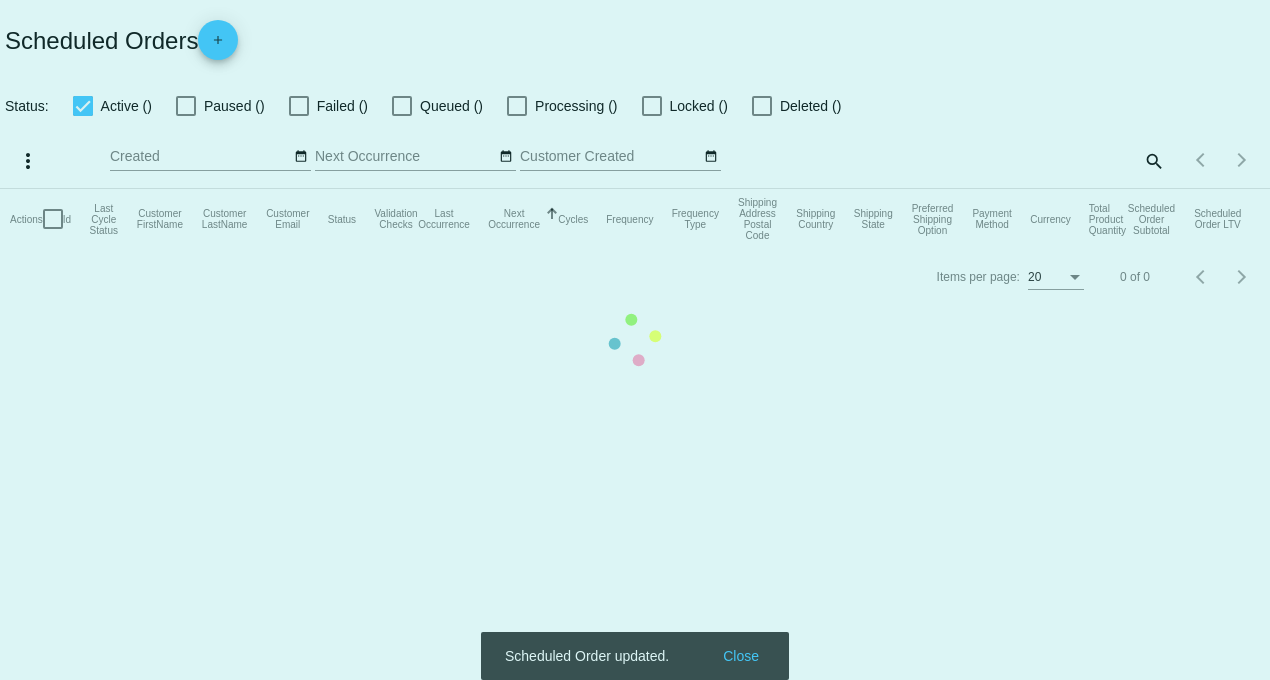 checkbox on "true" 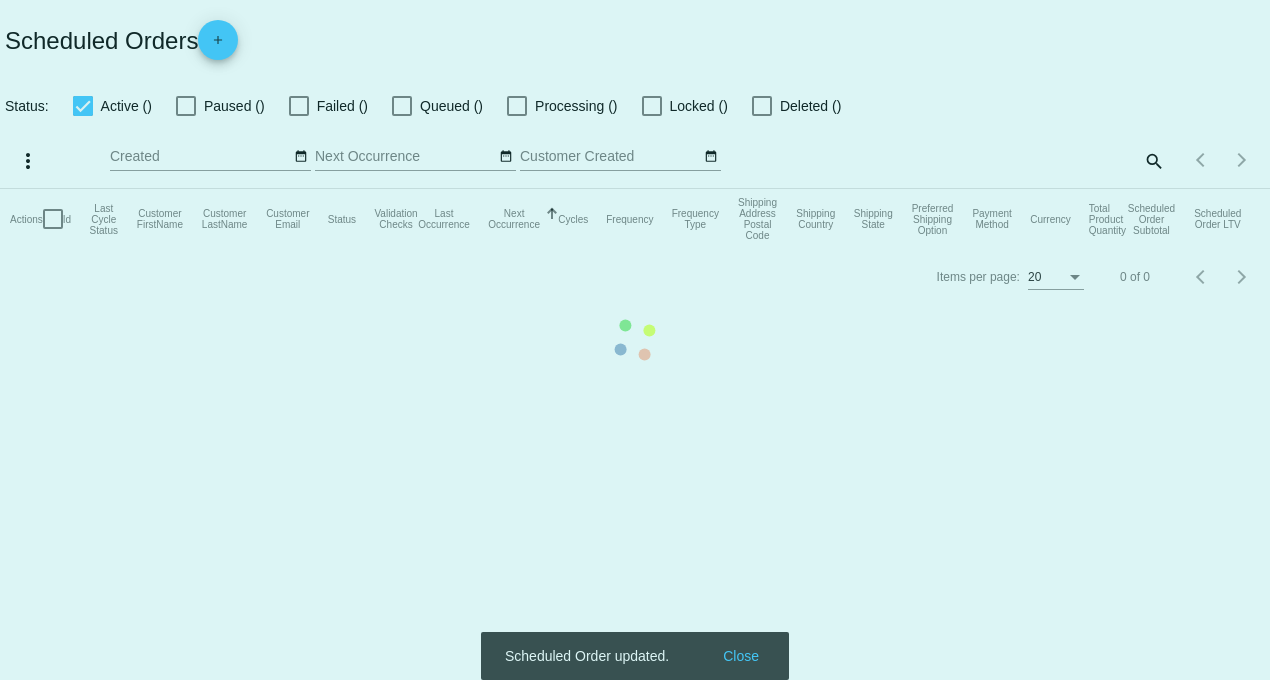 checkbox on "true" 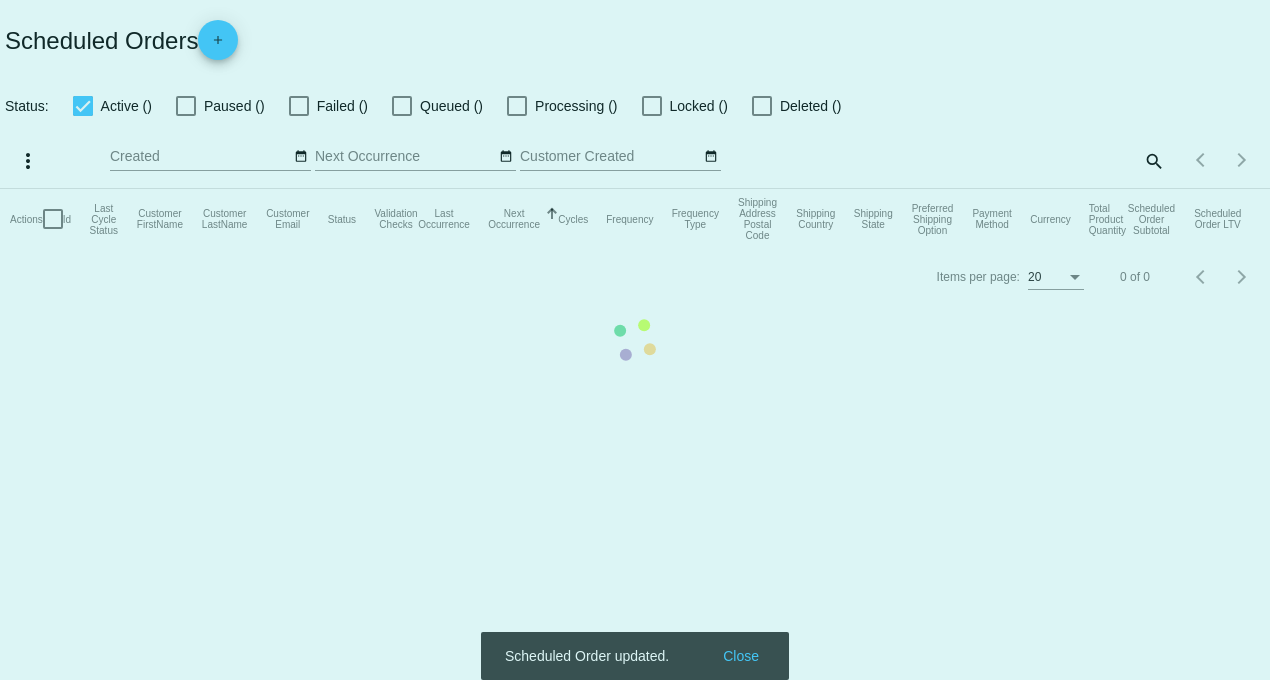 checkbox on "true" 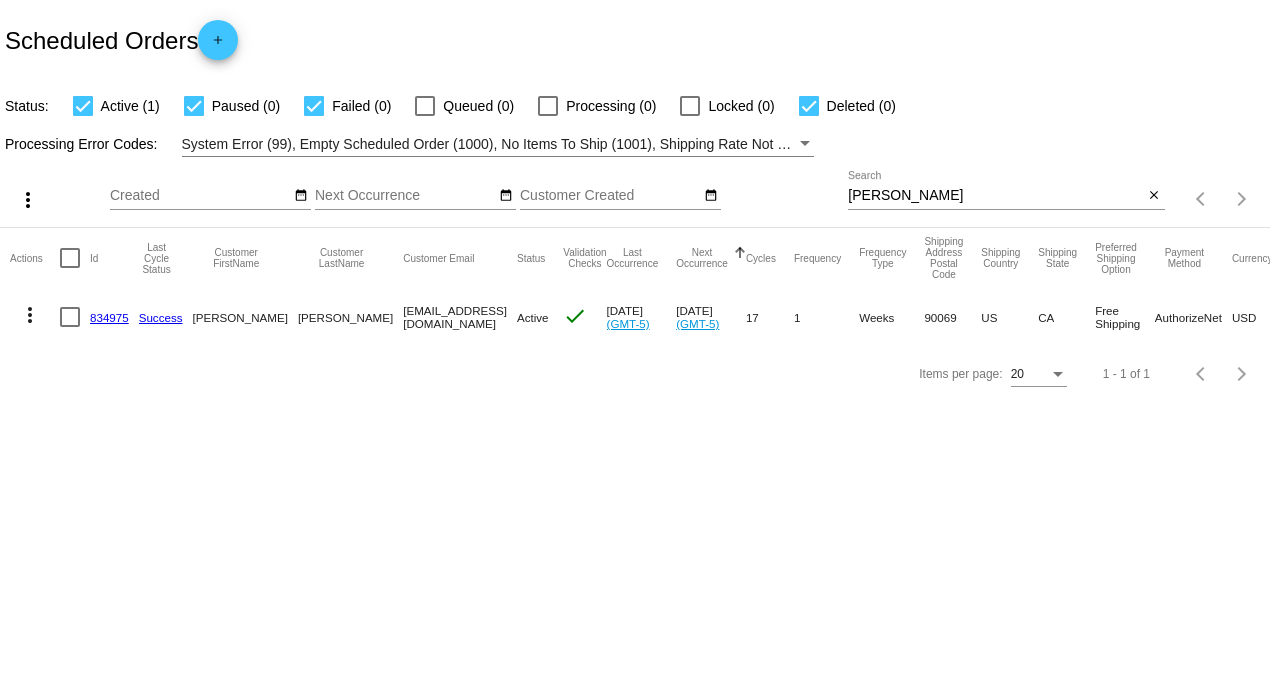 click on "more_vert" 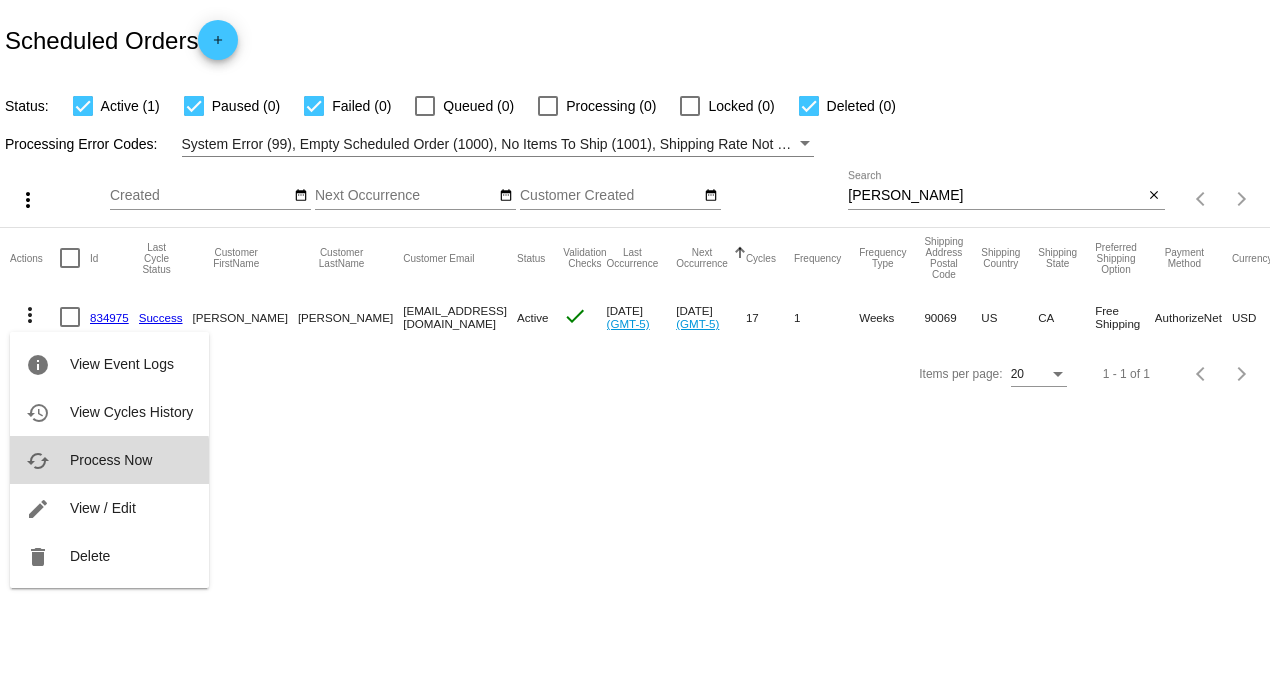 click on "Process Now" at bounding box center [111, 460] 